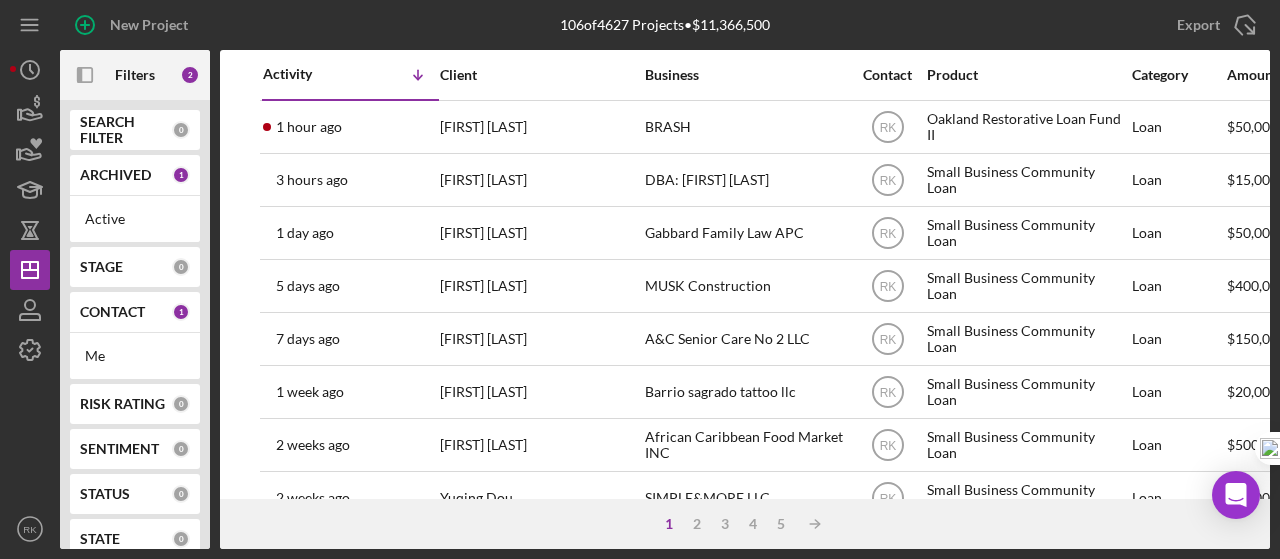 scroll, scrollTop: 0, scrollLeft: 0, axis: both 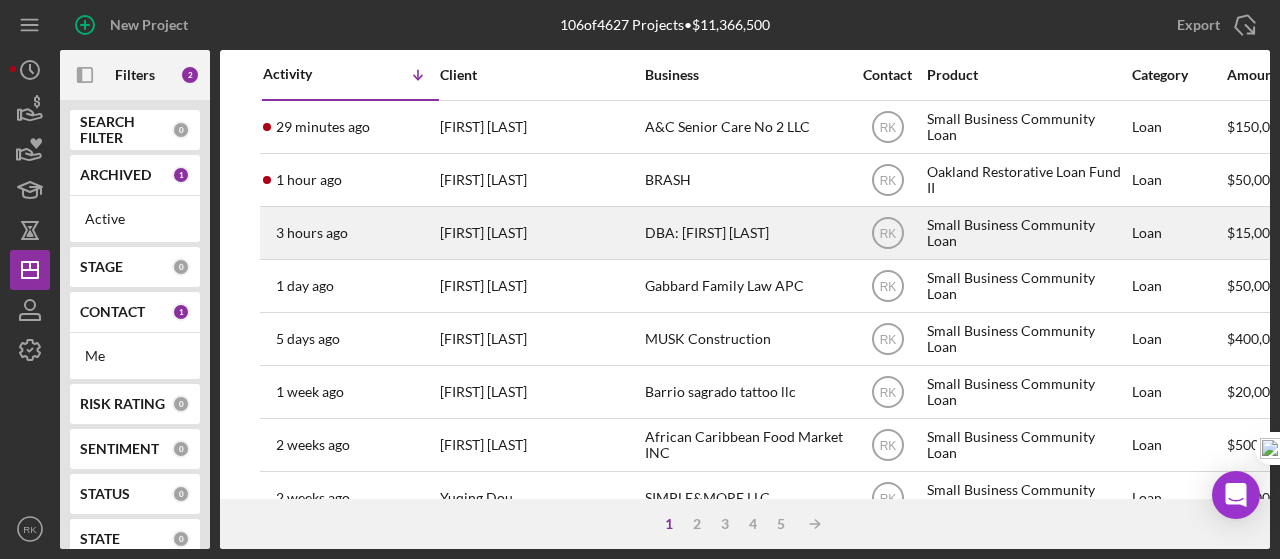 click on "DBA: [FIRST] [LAST]" at bounding box center [745, 233] 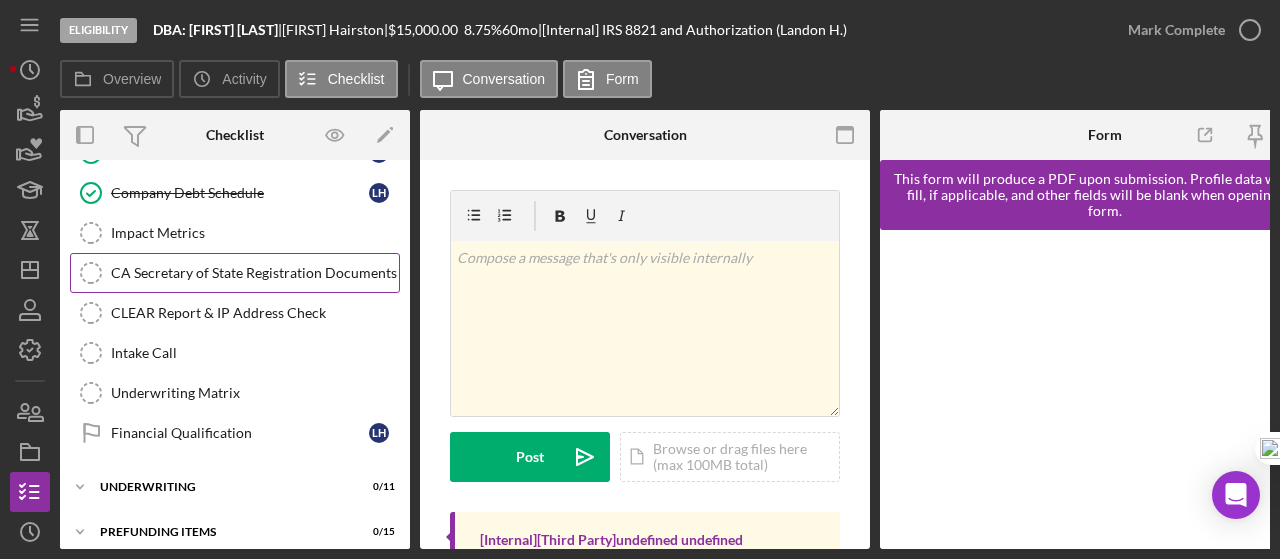 scroll, scrollTop: 418, scrollLeft: 0, axis: vertical 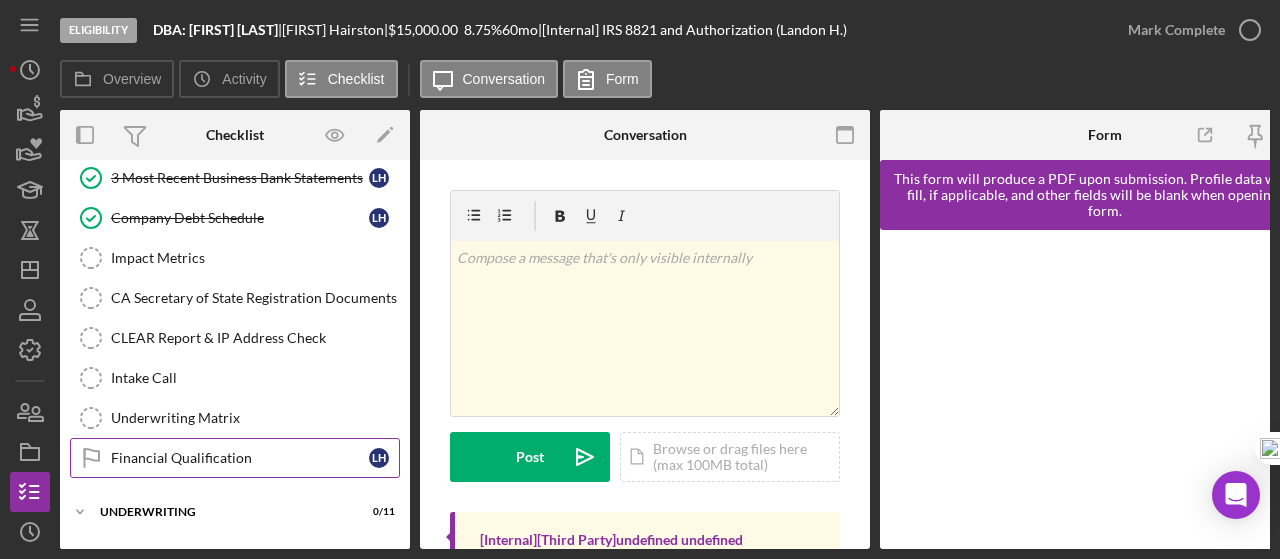 drag, startPoint x: 215, startPoint y: 449, endPoint x: 454, endPoint y: 375, distance: 250.19392 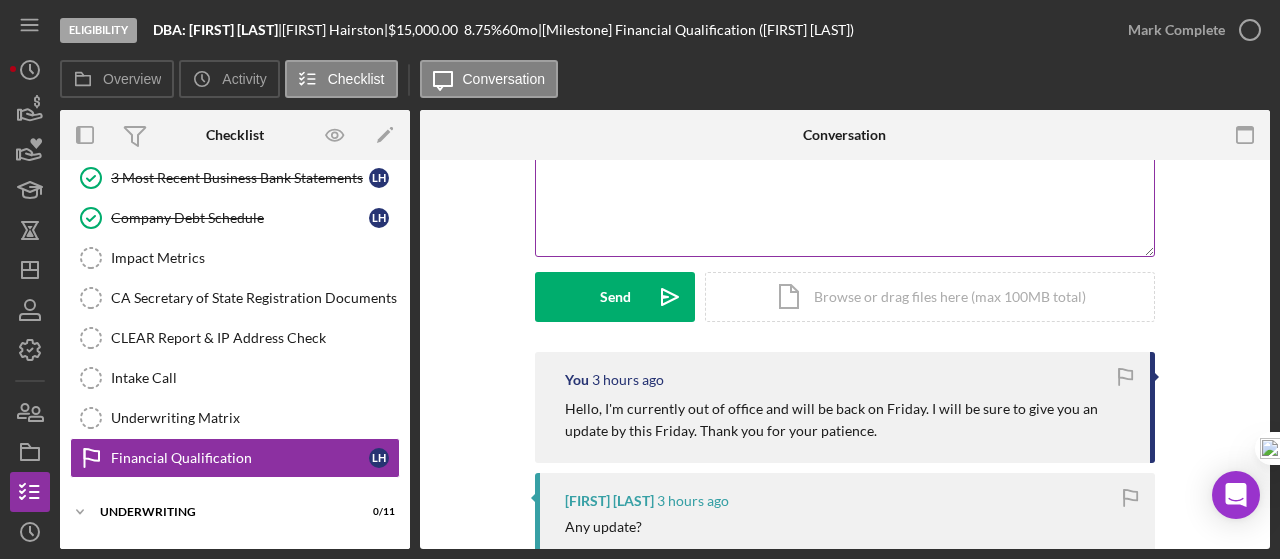 scroll, scrollTop: 0, scrollLeft: 0, axis: both 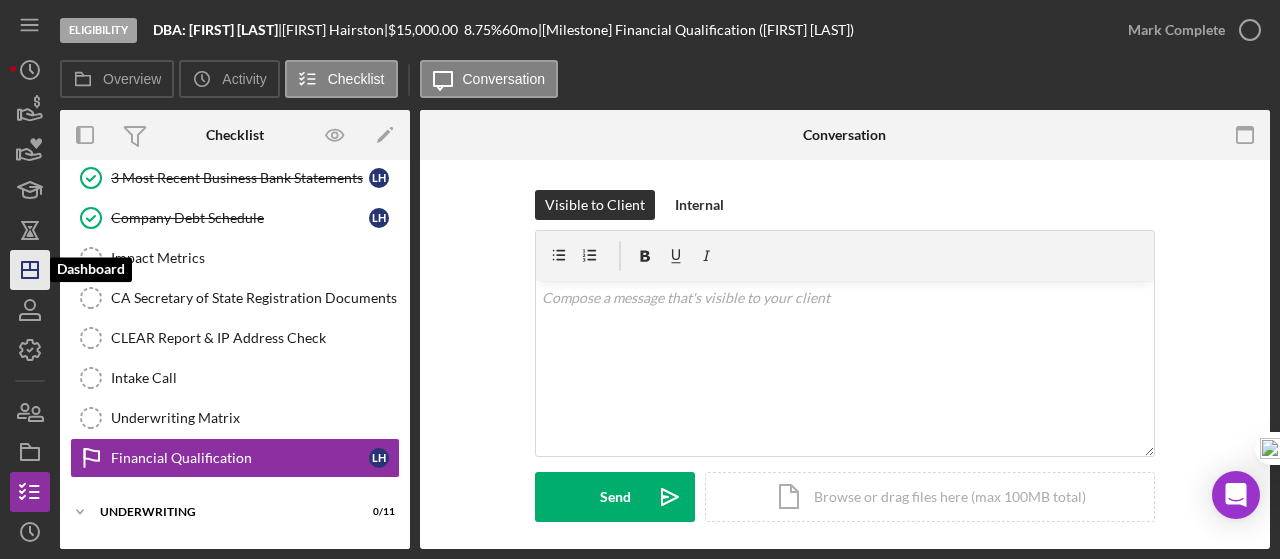 click 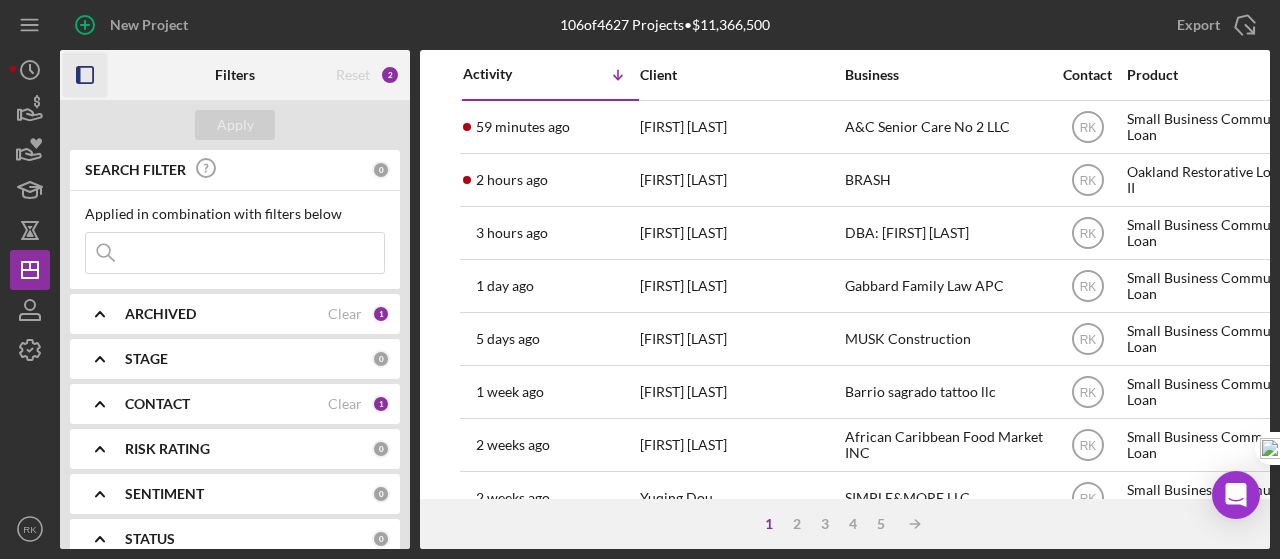 click 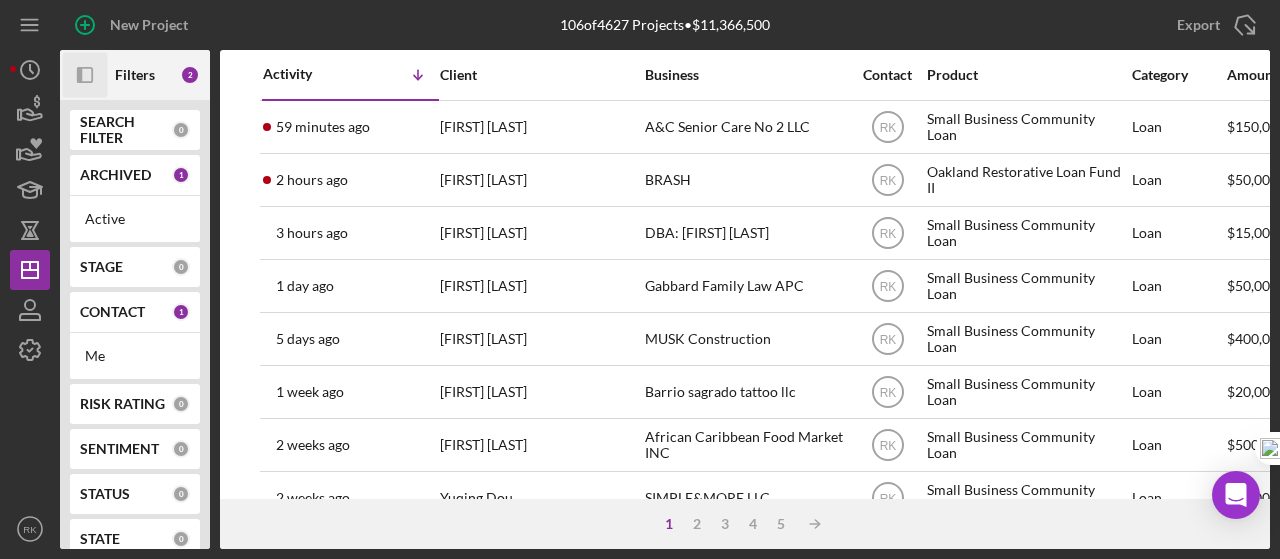 click on "Icon/Panel Side Expand" 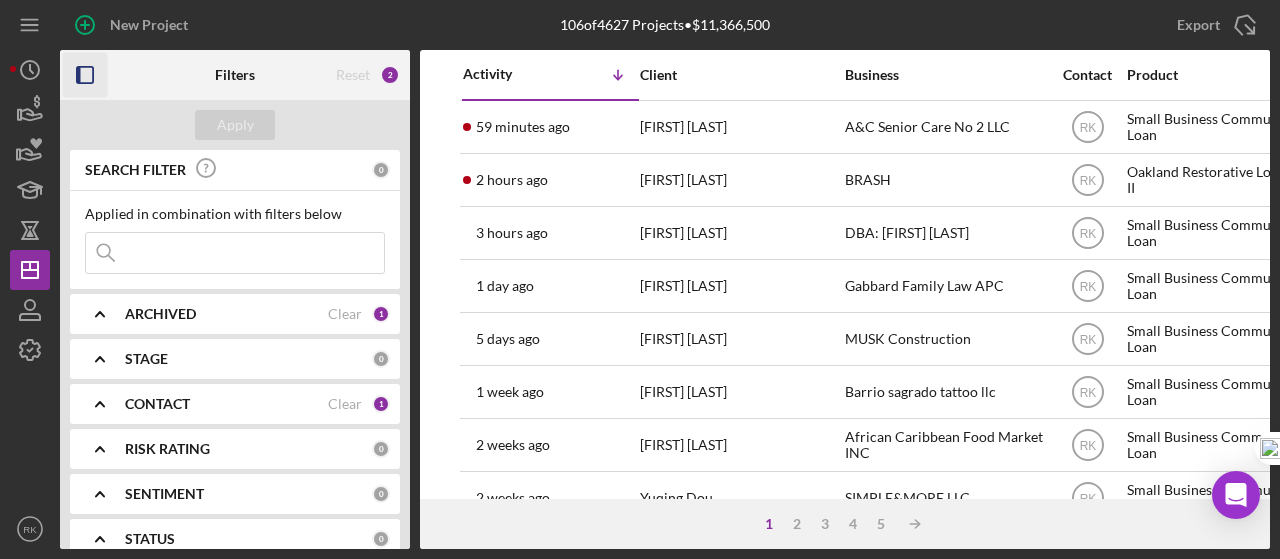 click at bounding box center [235, 253] 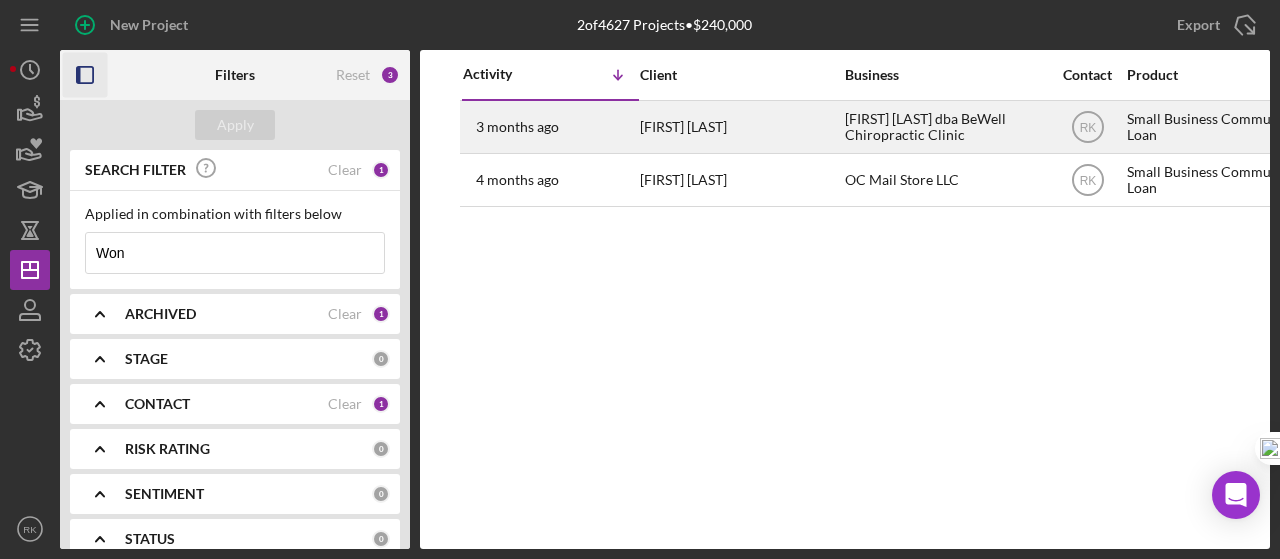 type on "Won" 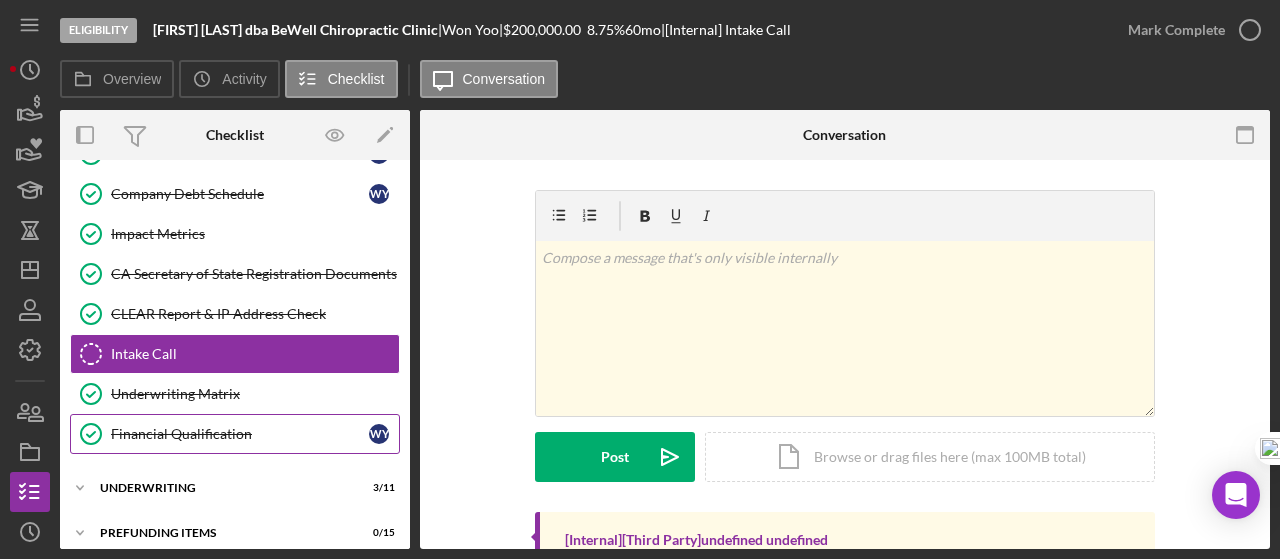 scroll, scrollTop: 446, scrollLeft: 0, axis: vertical 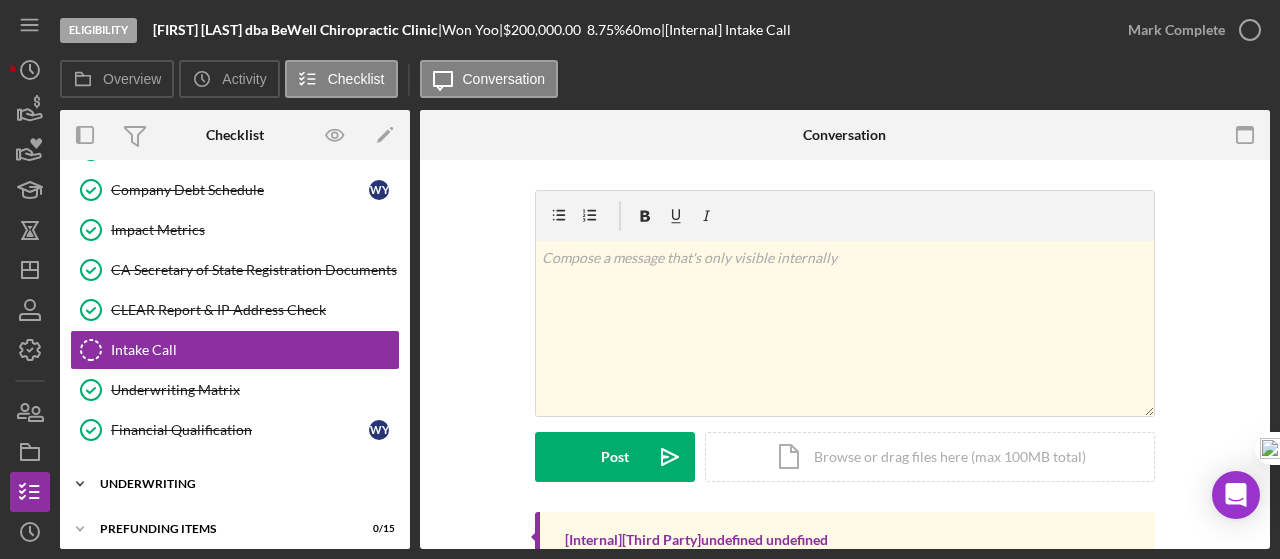 click on "Underwriting" at bounding box center (242, 484) 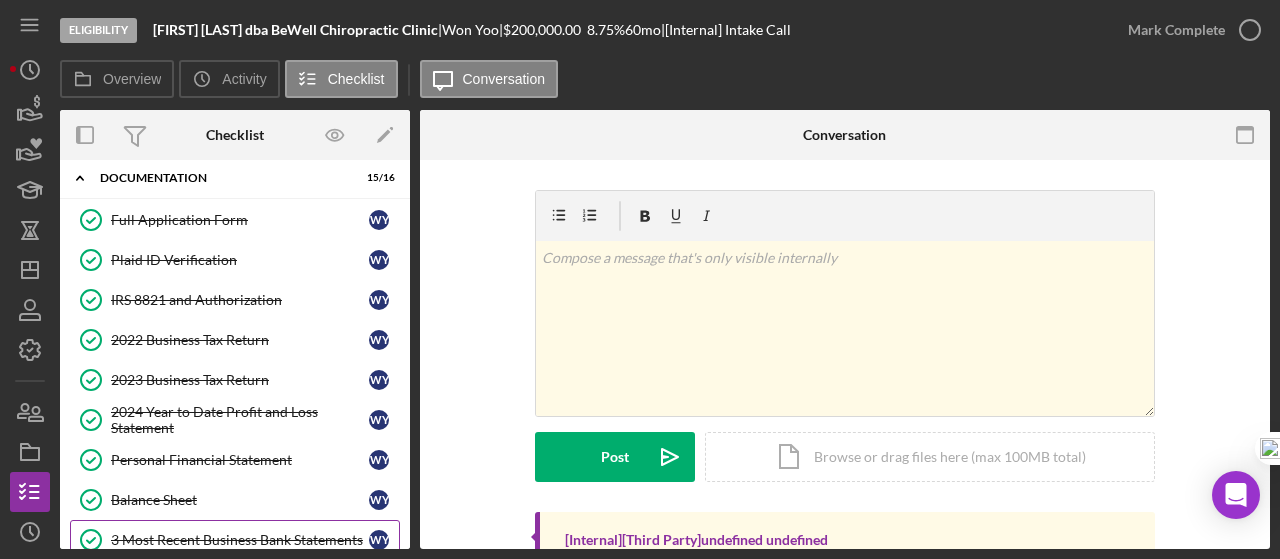 scroll, scrollTop: 46, scrollLeft: 0, axis: vertical 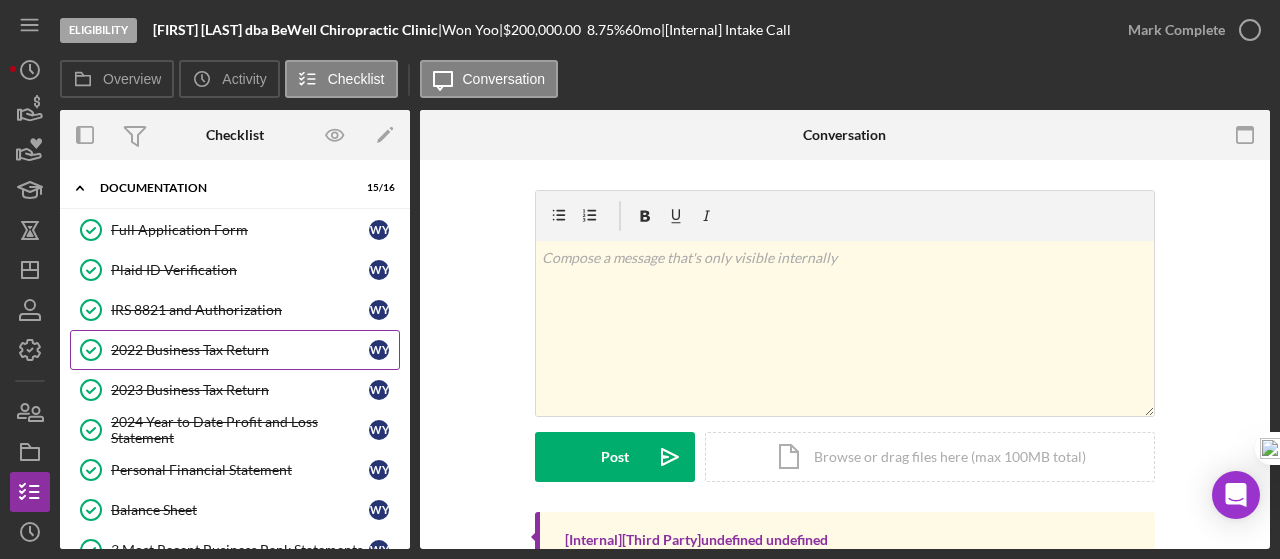 click on "2022 Business Tax Return 2022 Business Tax Return W [LAST]" at bounding box center [235, 350] 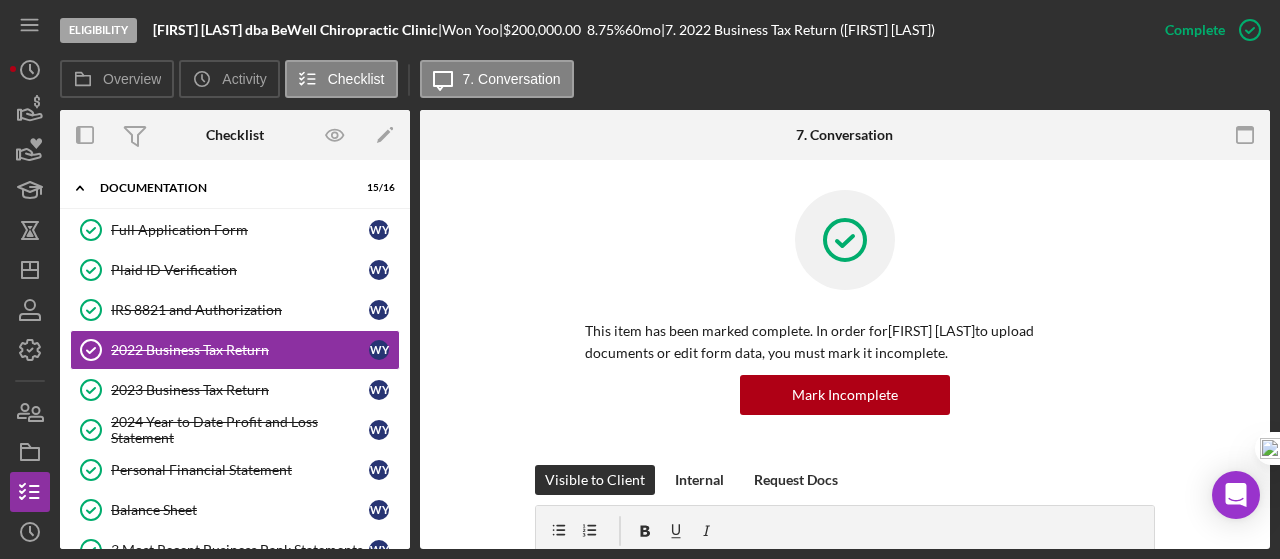 scroll, scrollTop: 54, scrollLeft: 0, axis: vertical 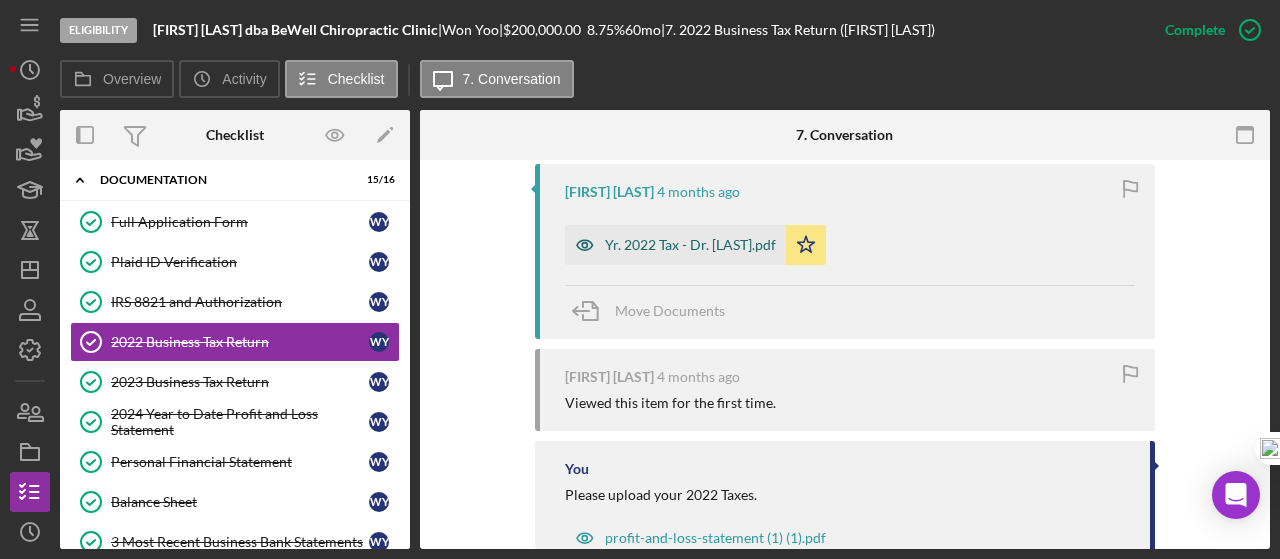 click on "Yr. 2022 Tax - Dr. [LAST].pdf" at bounding box center [690, 245] 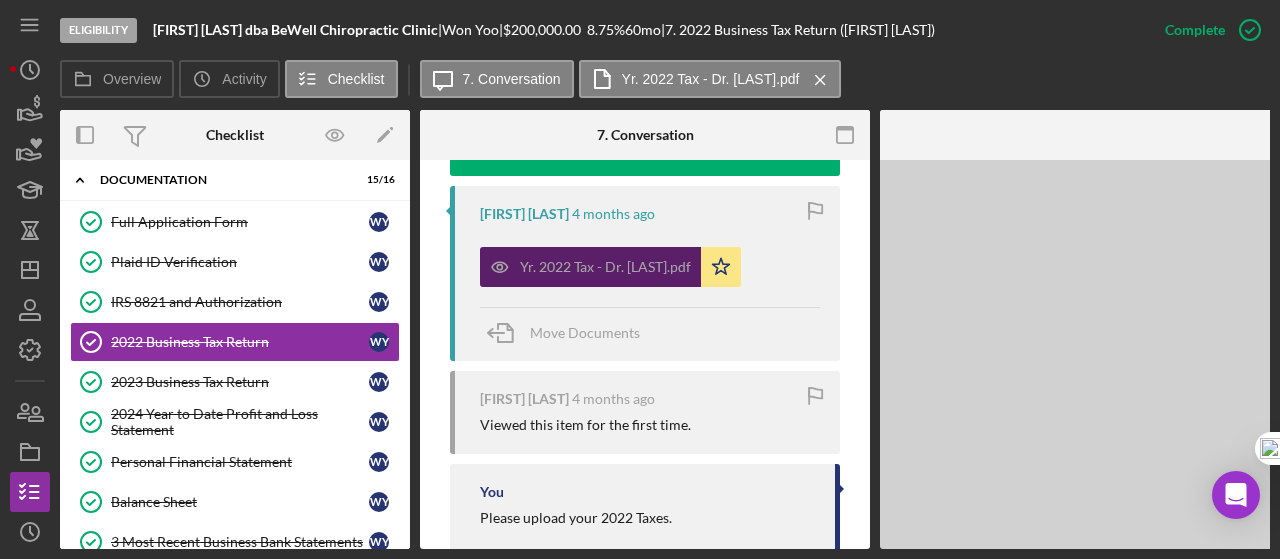 scroll, scrollTop: 756, scrollLeft: 0, axis: vertical 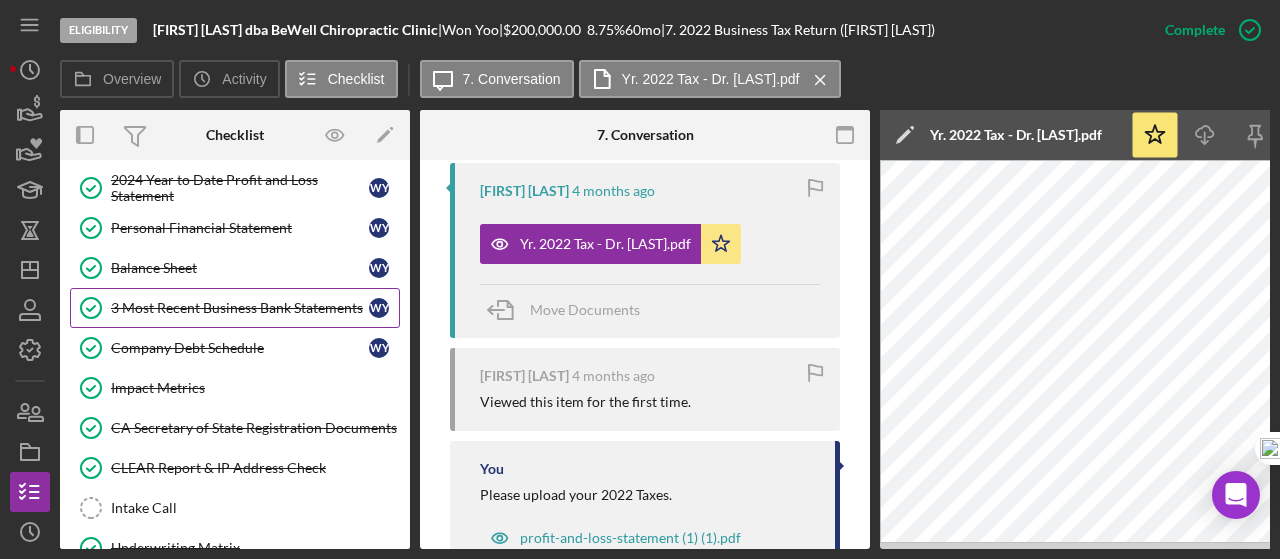 click on "3 Most Recent Business Bank Statements 3 Most Recent Business Bank Statements W Y" at bounding box center [235, 308] 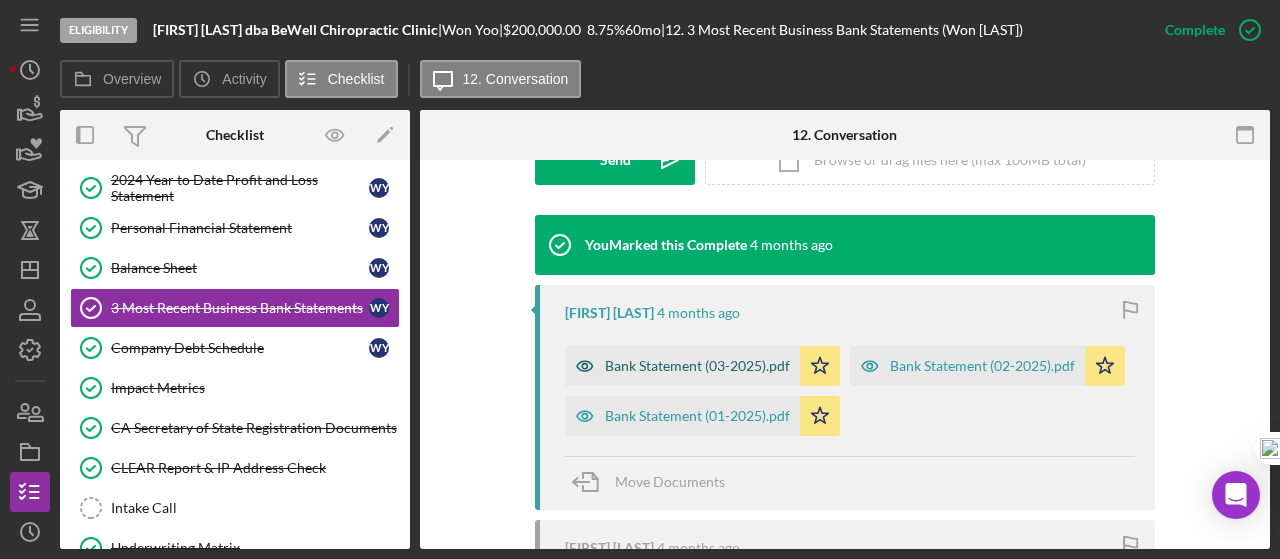 scroll, scrollTop: 666, scrollLeft: 0, axis: vertical 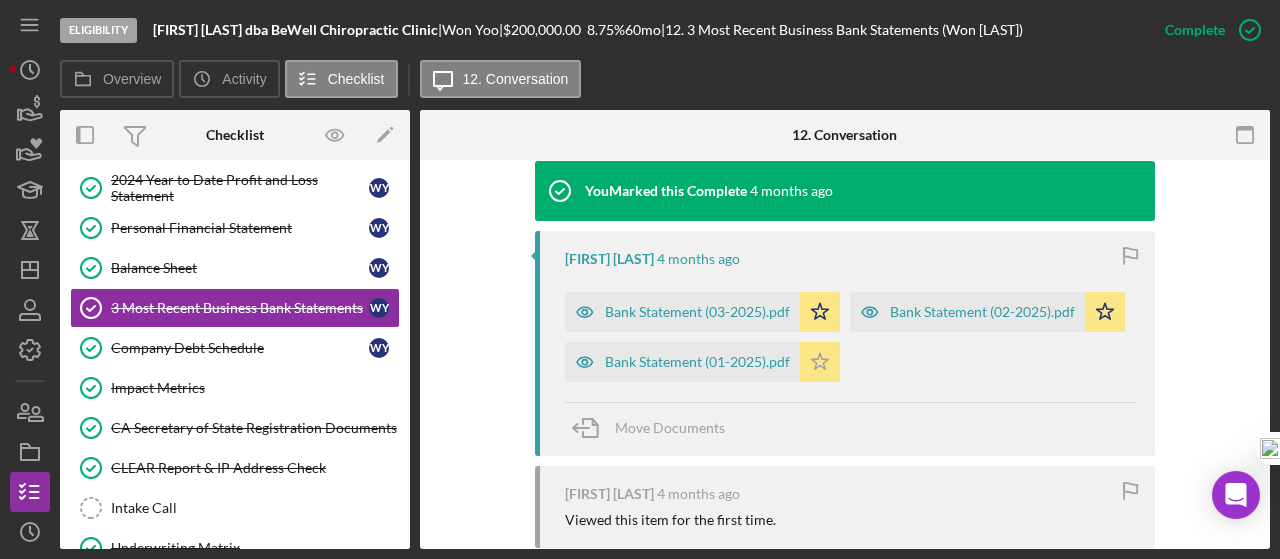 click 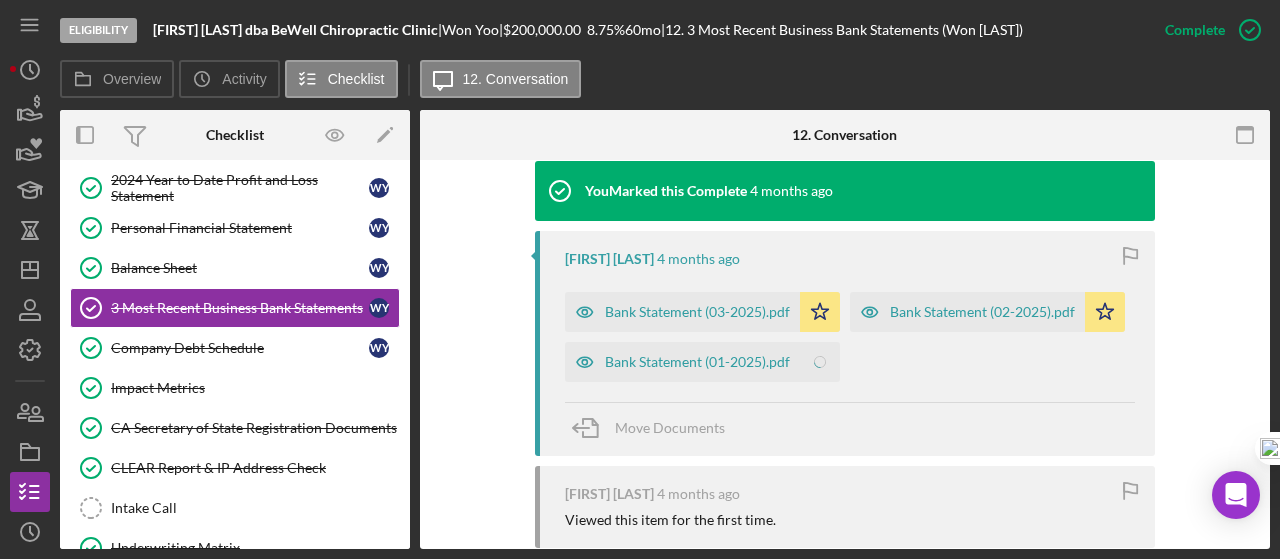 drag, startPoint x: 820, startPoint y: 364, endPoint x: 815, endPoint y: 335, distance: 29.427877 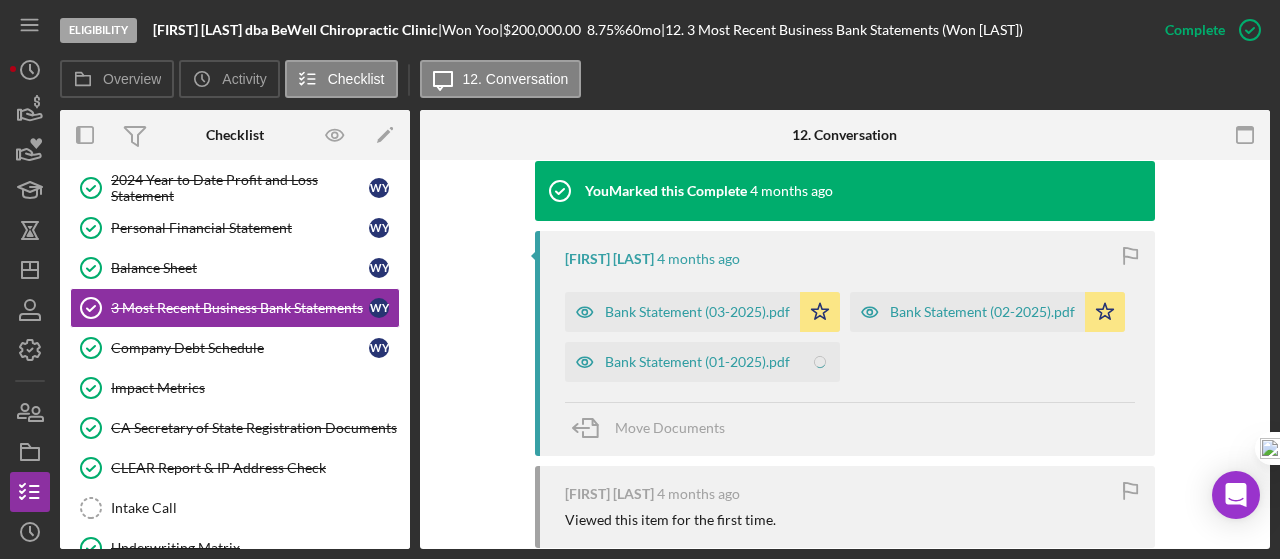 click on "Icon/Star" 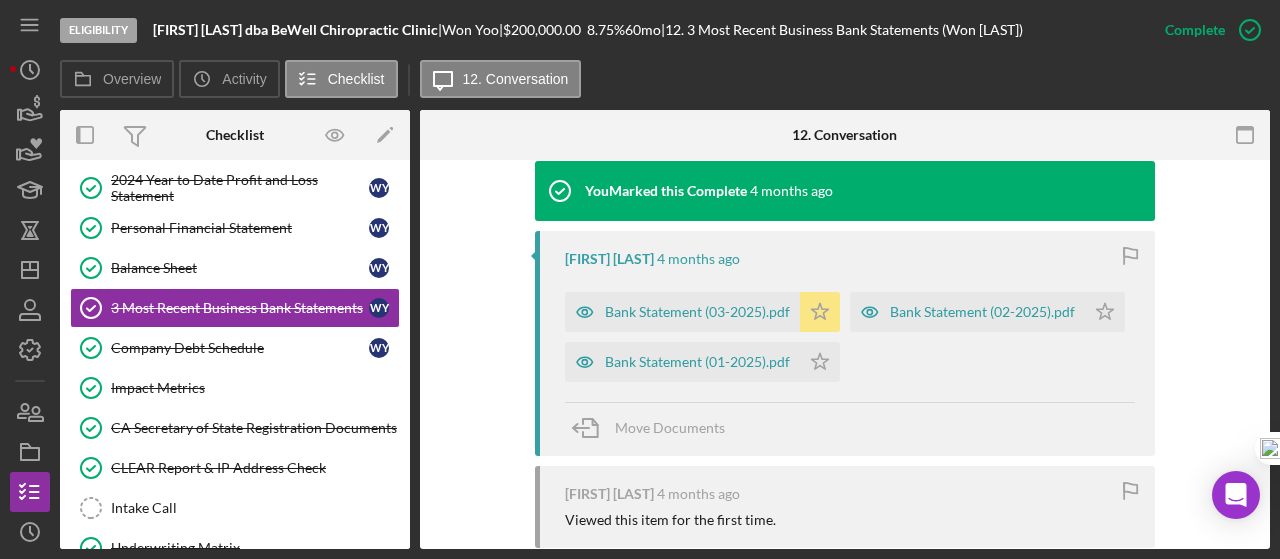 click 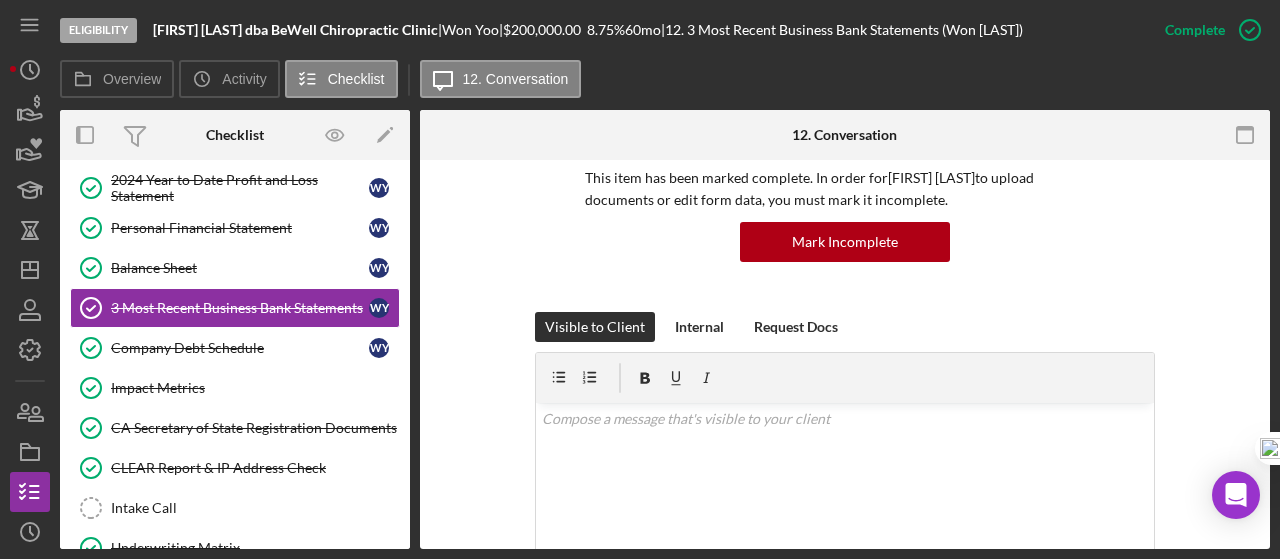 scroll, scrollTop: 233, scrollLeft: 0, axis: vertical 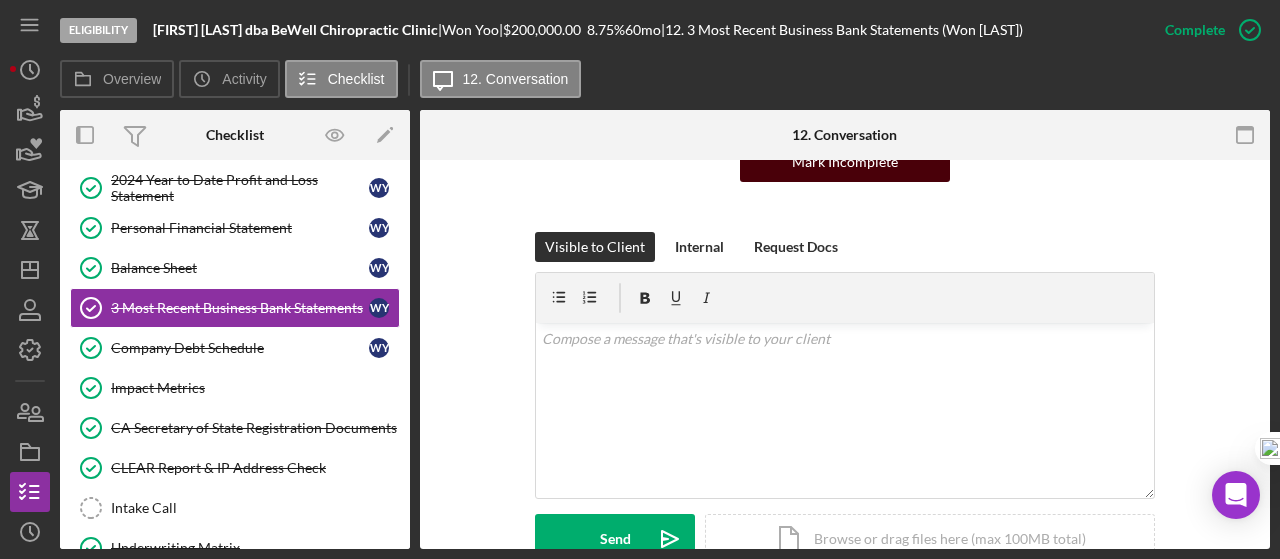 click on "Mark Incomplete" at bounding box center [845, 162] 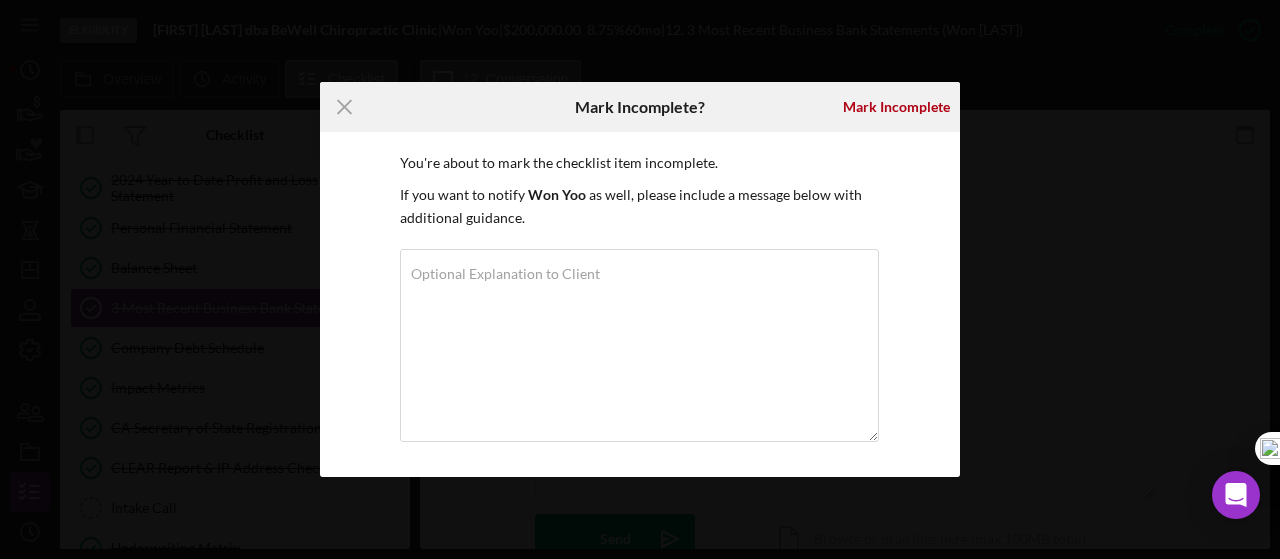 click 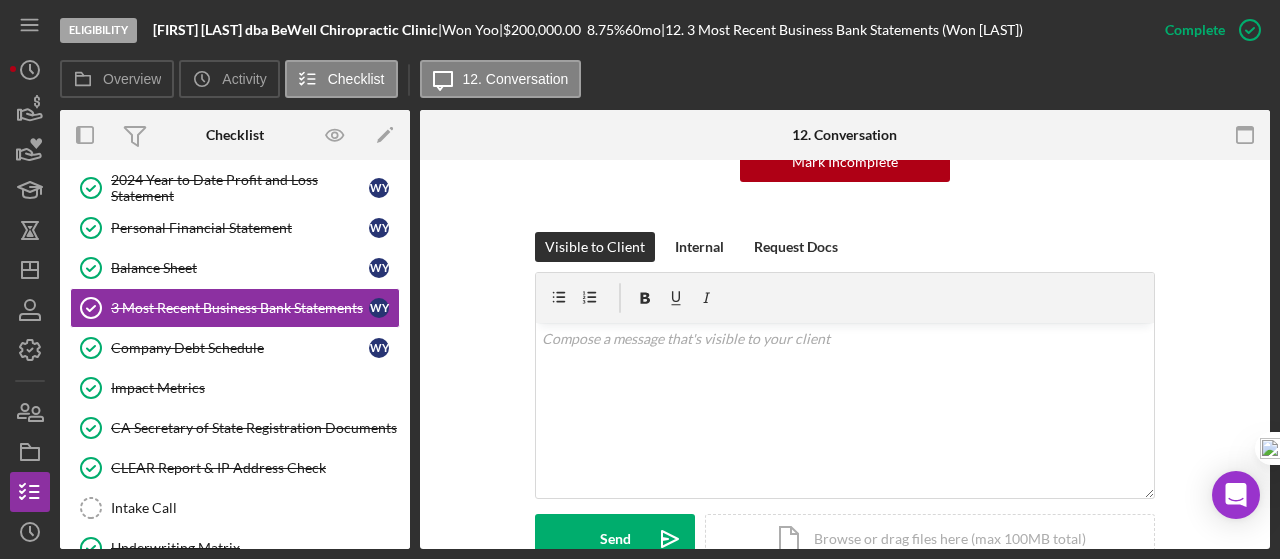scroll, scrollTop: 214, scrollLeft: 0, axis: vertical 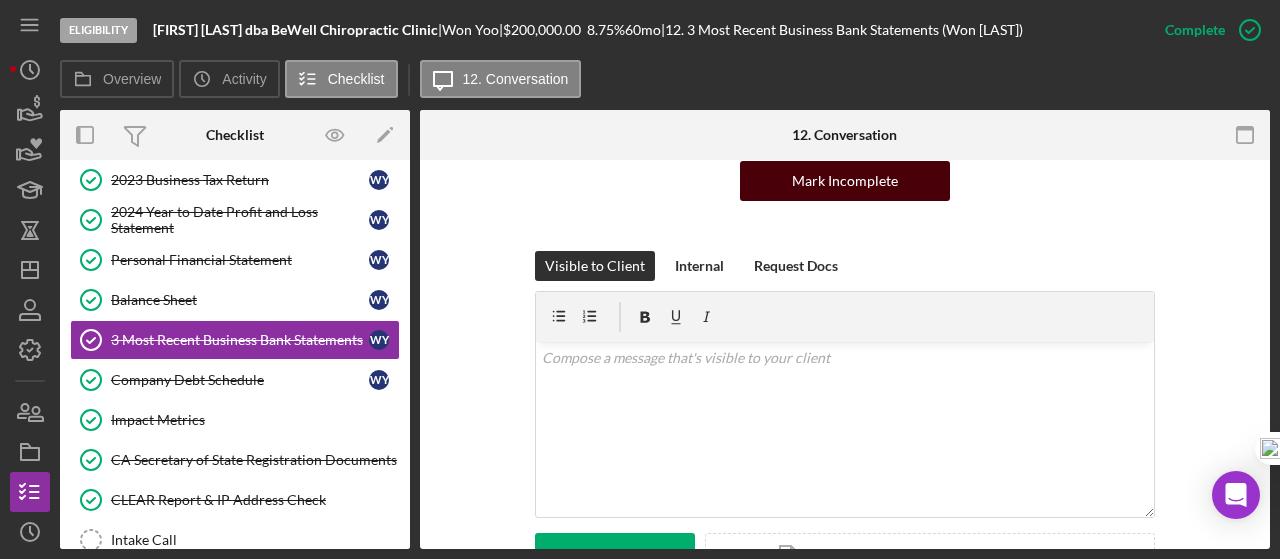 click on "Mark Incomplete" at bounding box center [845, 181] 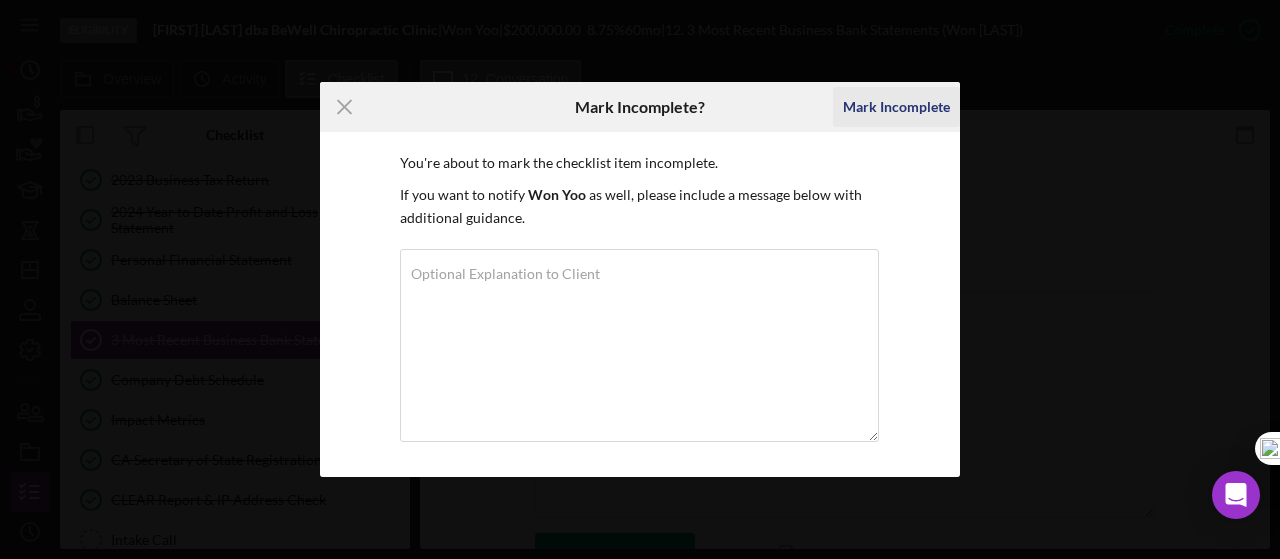 click on "Mark Incomplete" at bounding box center (896, 107) 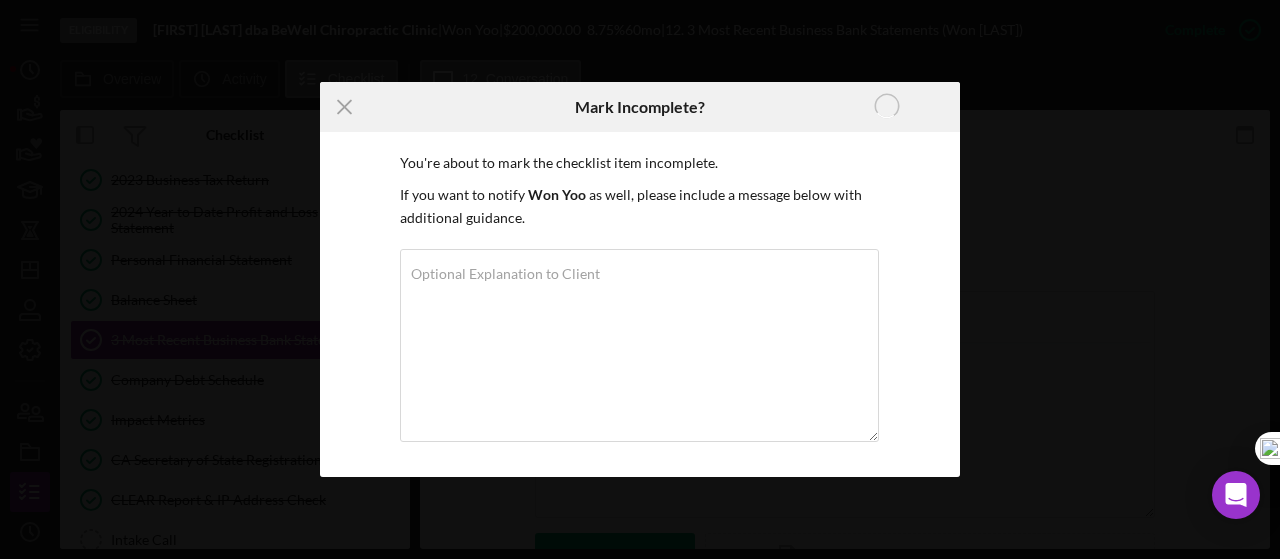scroll, scrollTop: 0, scrollLeft: 0, axis: both 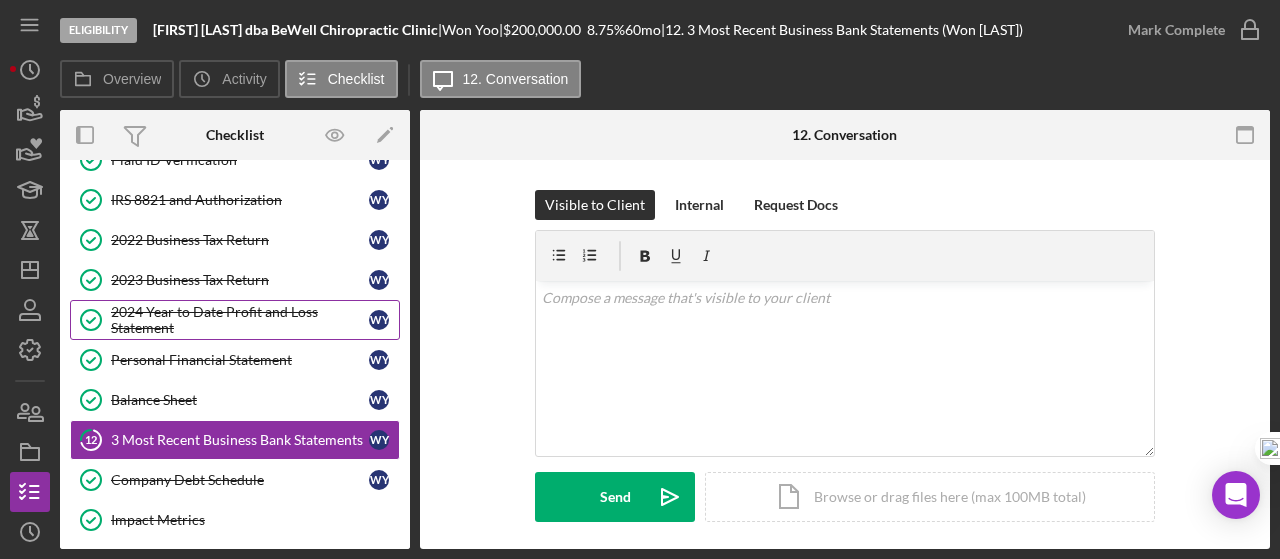 click on "2024 Year to Date Profit and Loss Statement" at bounding box center [240, 320] 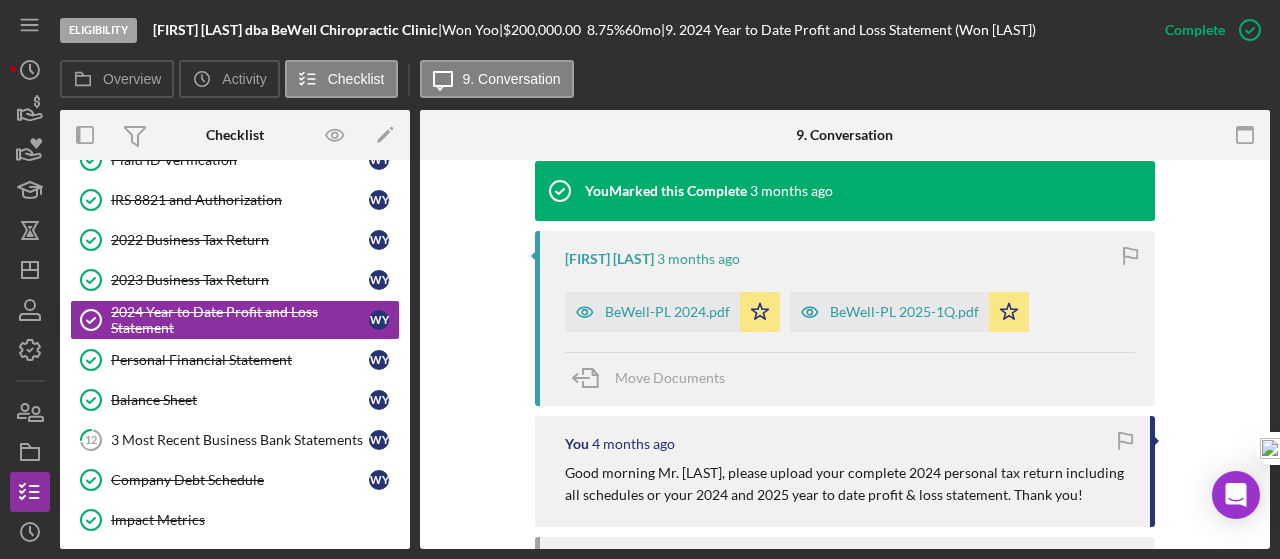scroll, scrollTop: 666, scrollLeft: 0, axis: vertical 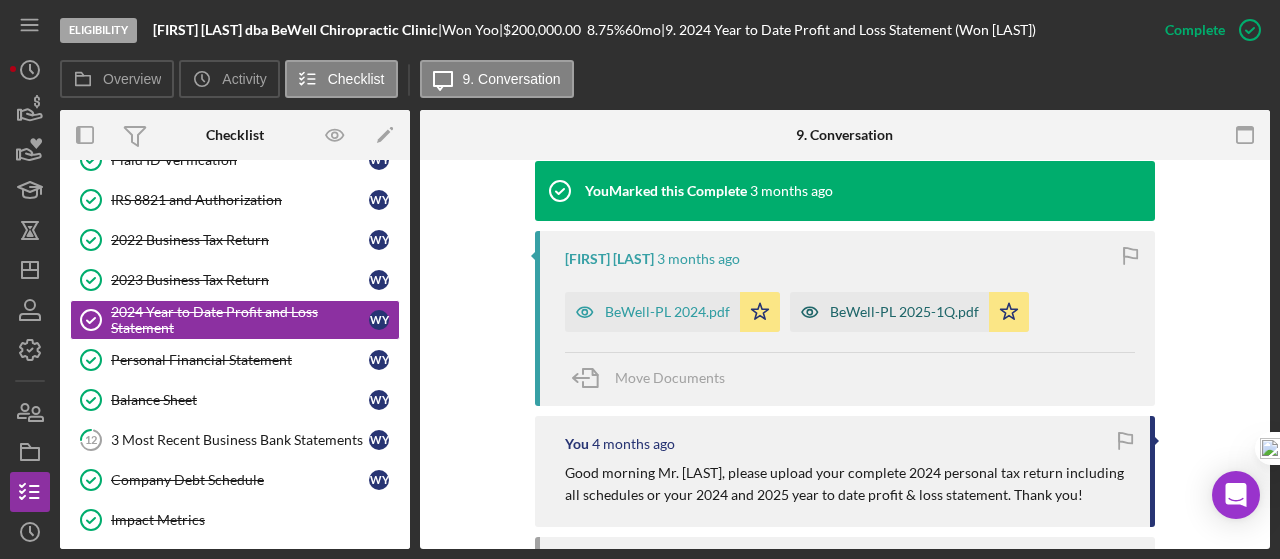 click on "BeWell-PL 2025-1Q.pdf" at bounding box center (904, 312) 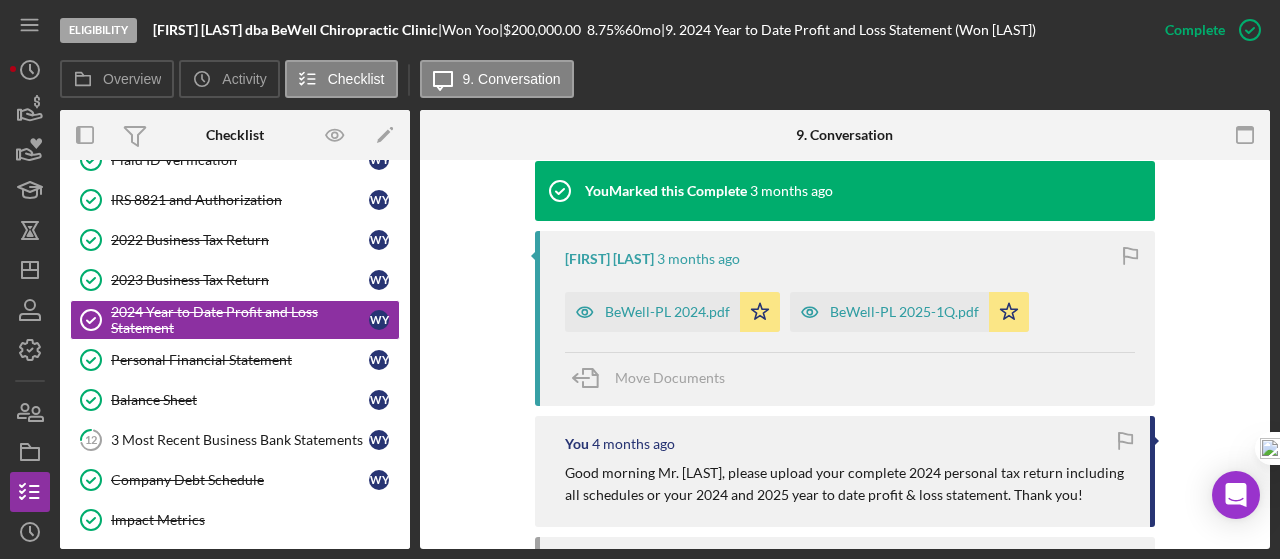 scroll, scrollTop: 688, scrollLeft: 0, axis: vertical 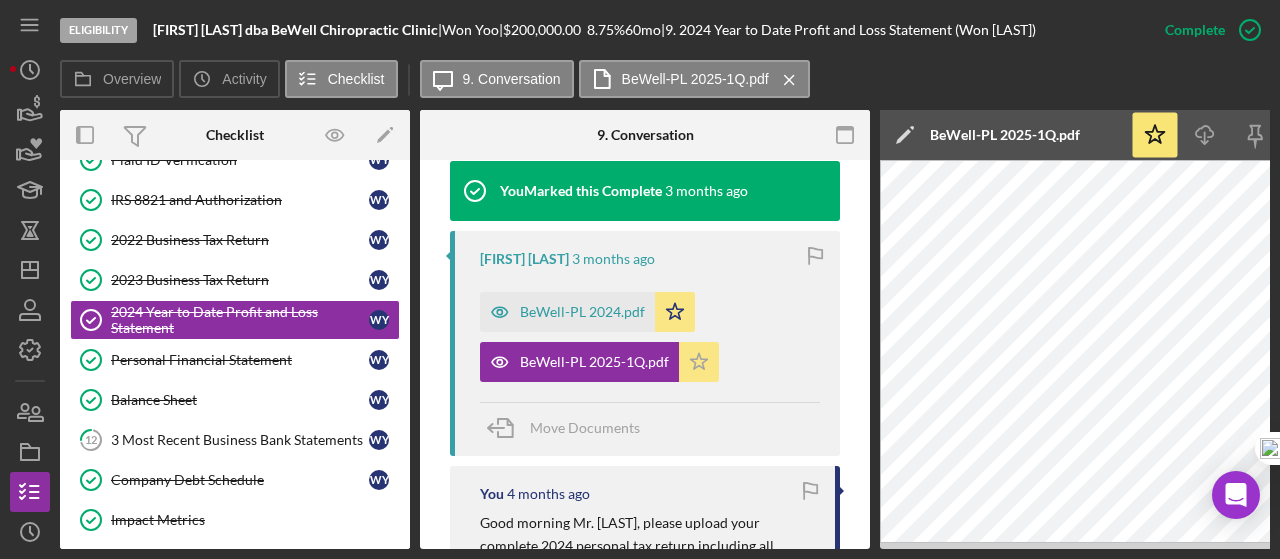 click on "Icon/Star" 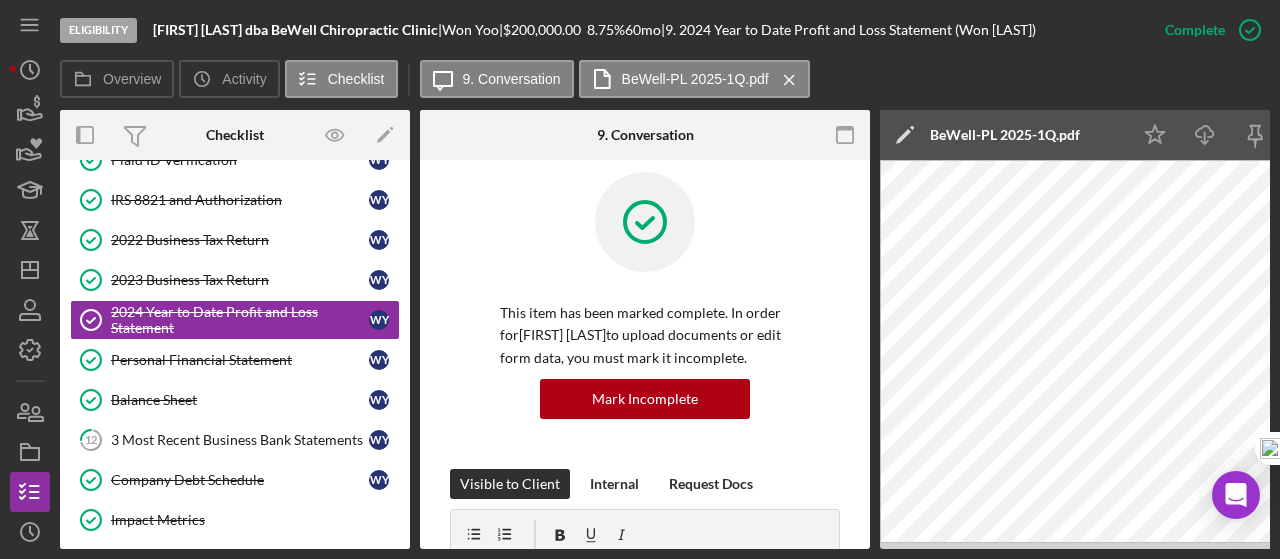 scroll, scrollTop: 0, scrollLeft: 0, axis: both 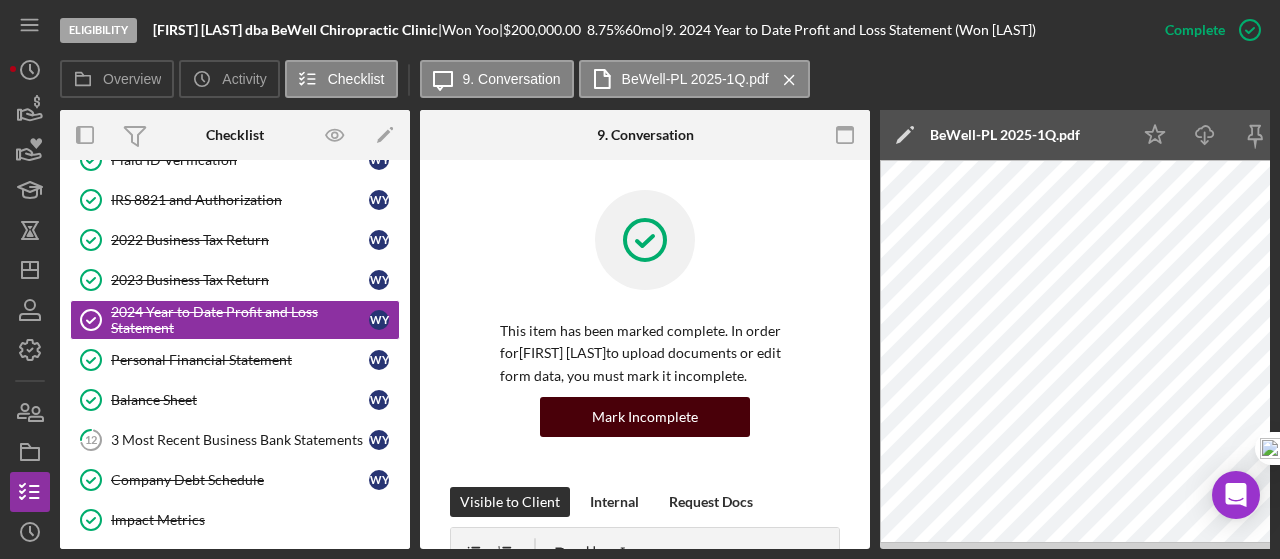 click on "Mark Incomplete" at bounding box center (645, 417) 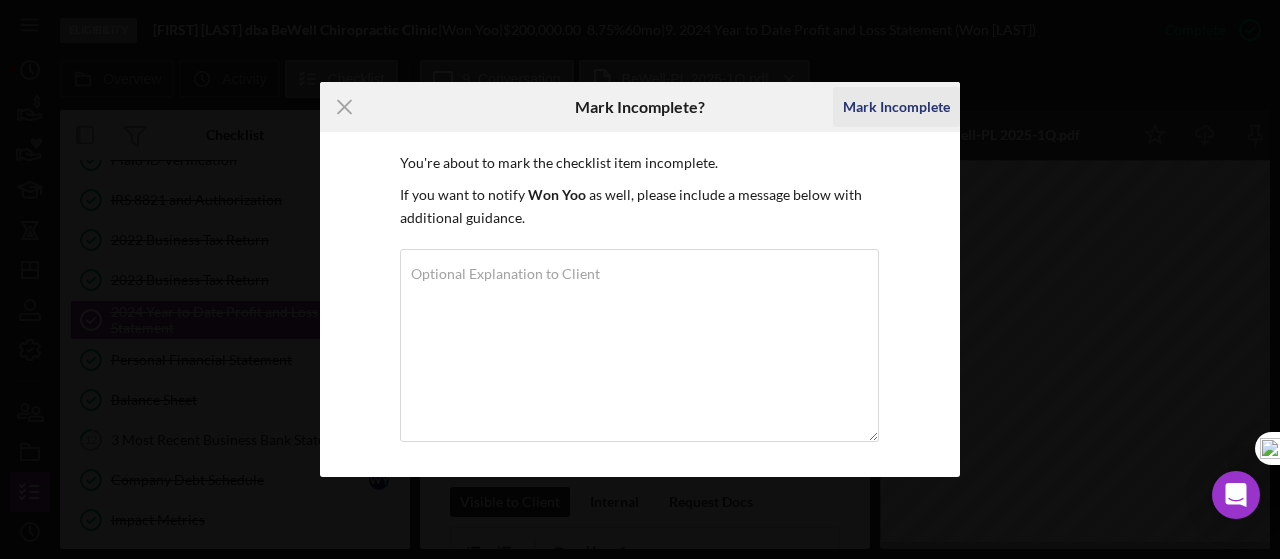 click on "Mark Incomplete" at bounding box center [896, 107] 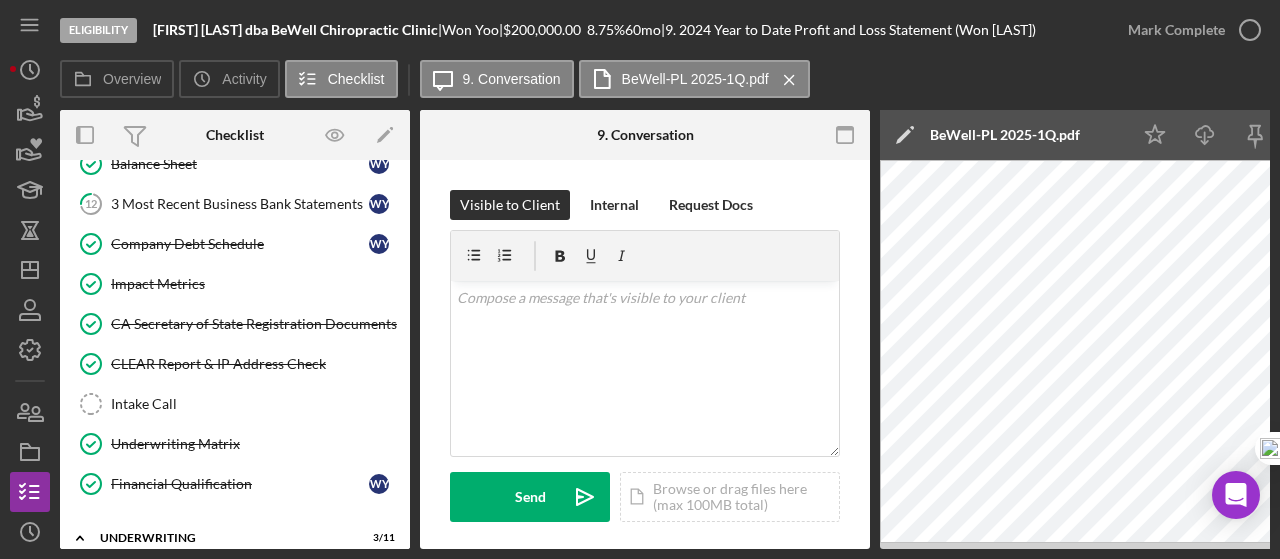 scroll, scrollTop: 389, scrollLeft: 0, axis: vertical 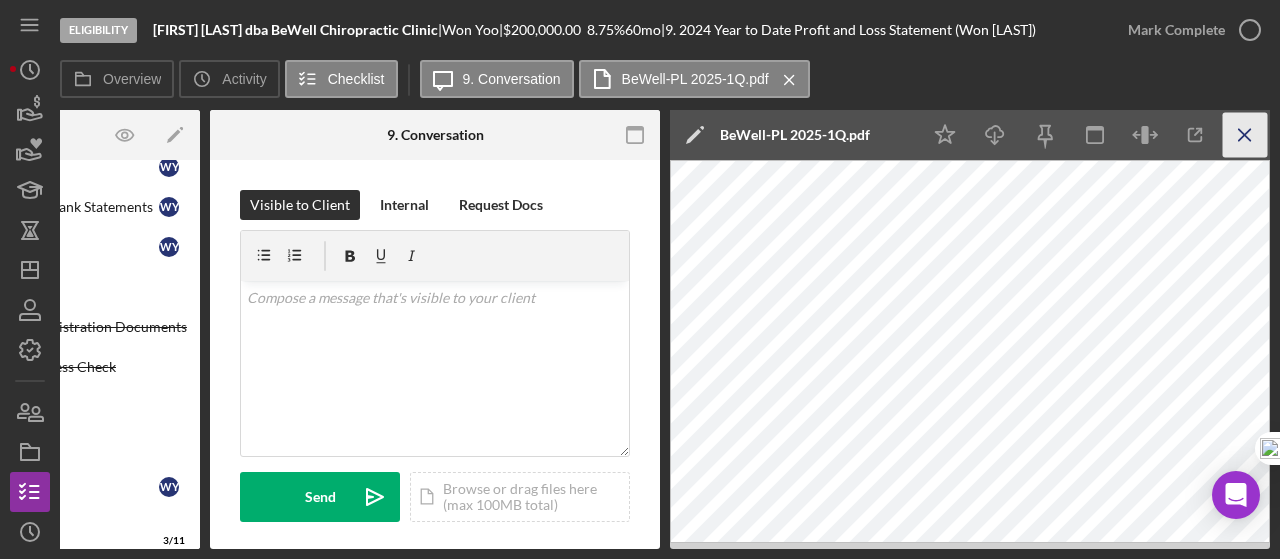 click on "Icon/Menu Close" 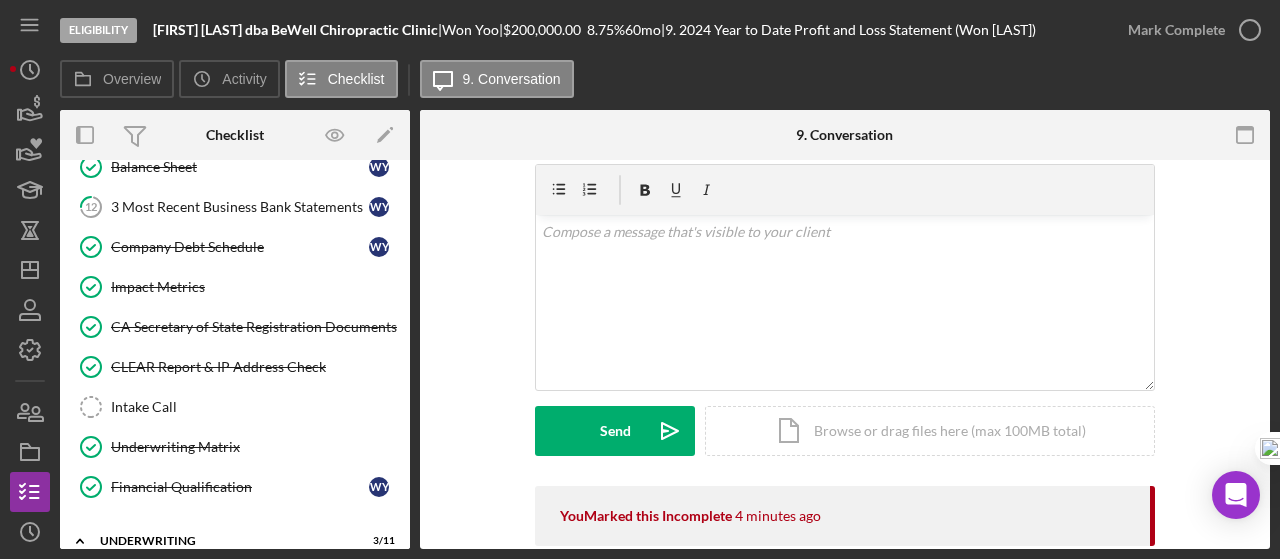scroll, scrollTop: 0, scrollLeft: 0, axis: both 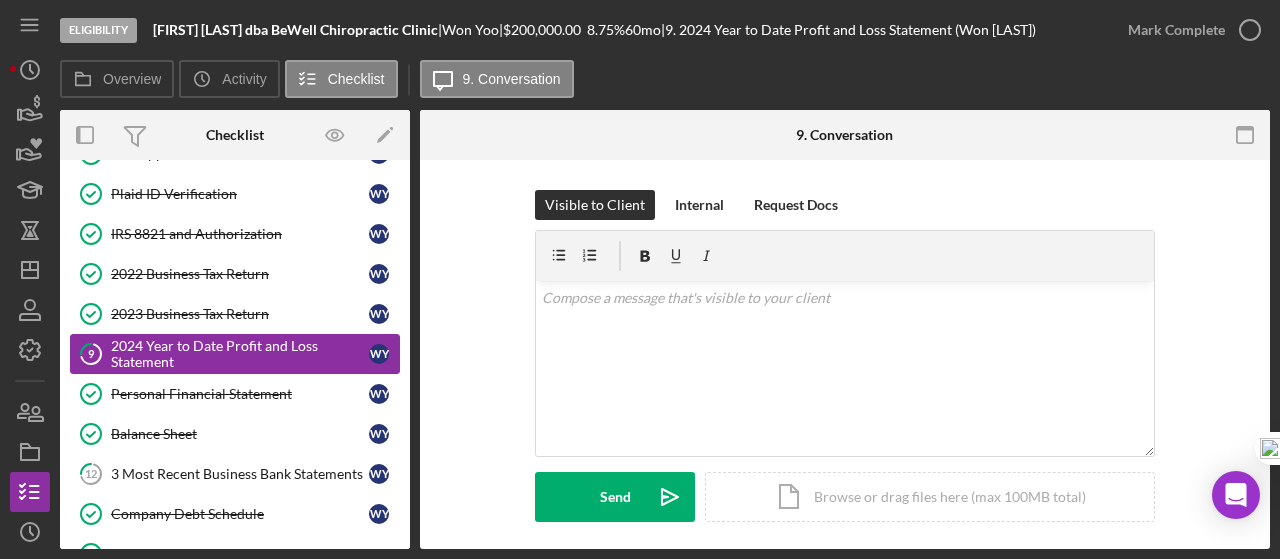 click on "2024 Year to Date Profit and Loss Statement" at bounding box center [240, 354] 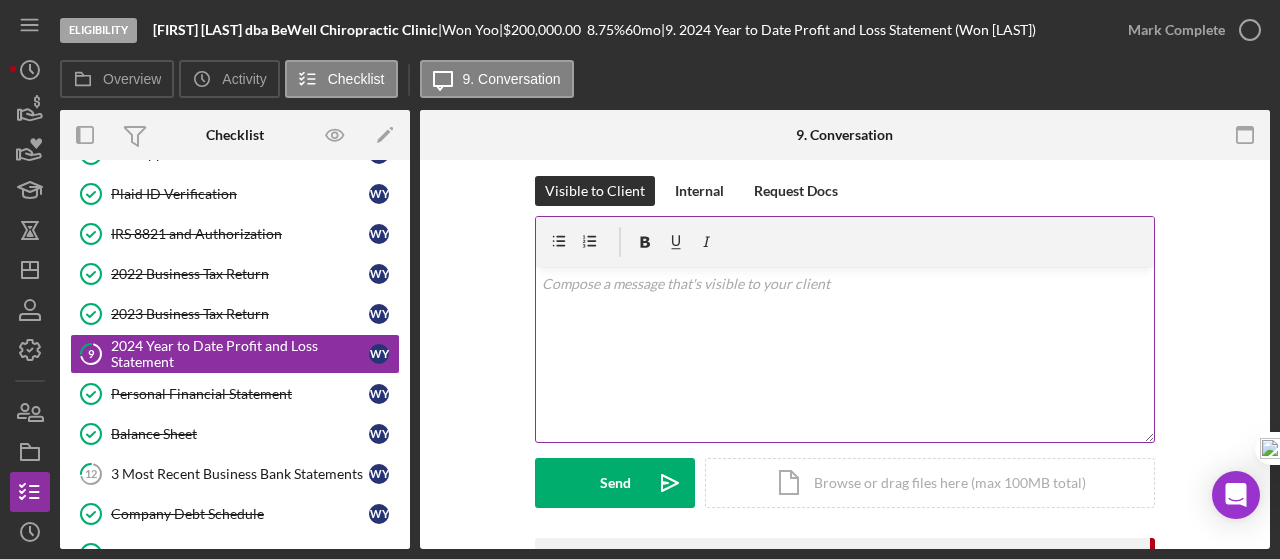 scroll, scrollTop: 0, scrollLeft: 0, axis: both 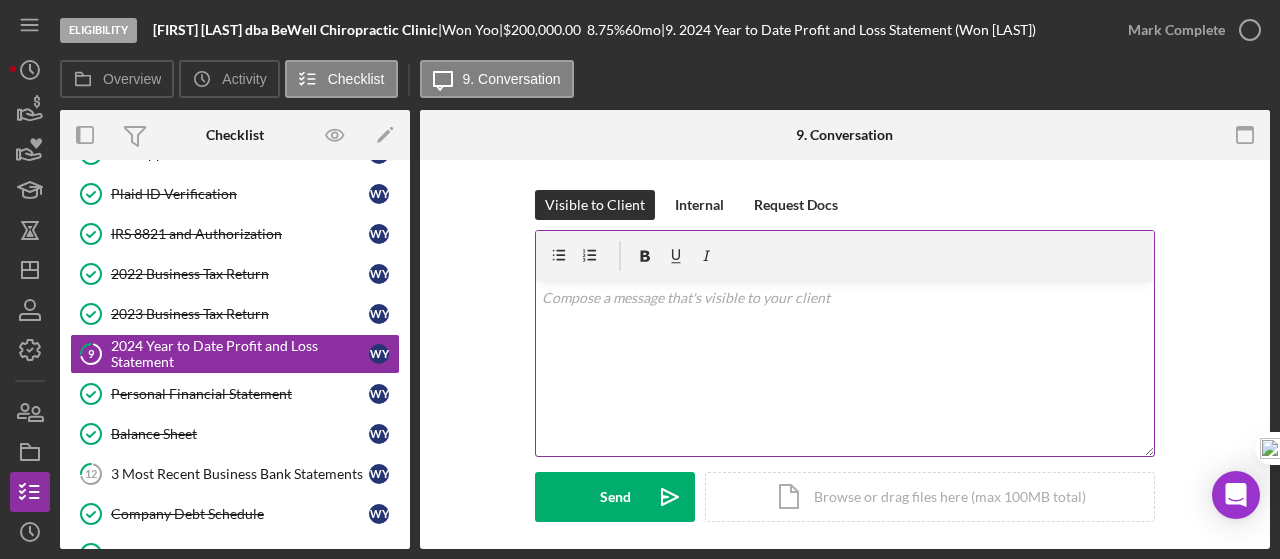 click at bounding box center (845, 298) 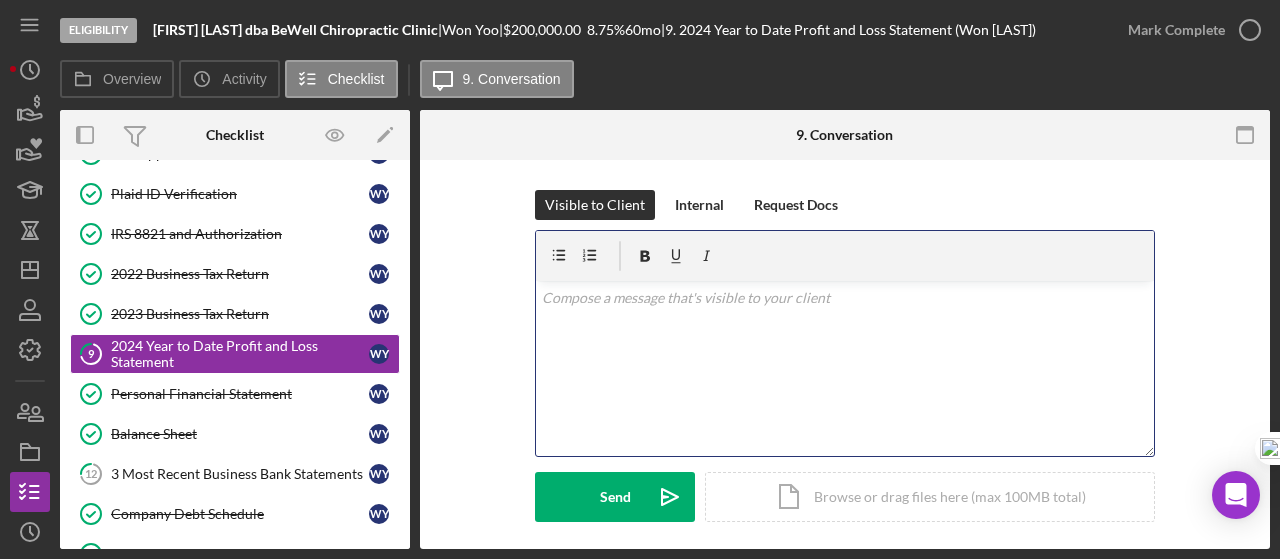 click on "v Color teal Color pink Remove color Add row above Add row below Add column before Add column after Merge cells Split cells Remove column Remove row Remove table" at bounding box center (845, 368) 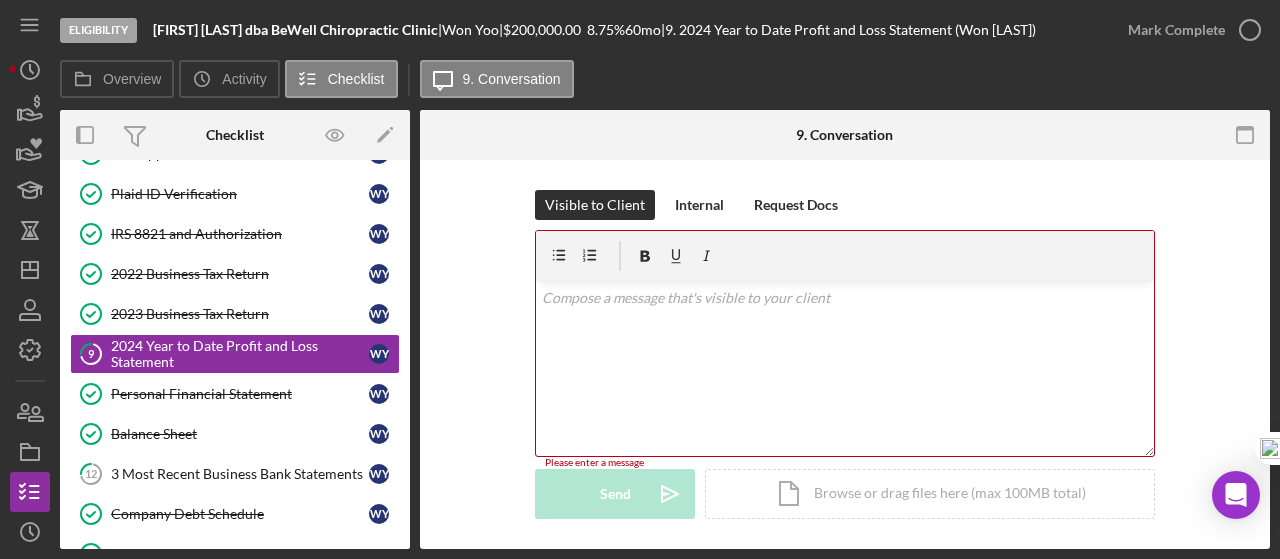 click on "v Color teal Color pink Remove color Add row above Add row below Add column before Add column after Merge cells Split cells Remove column Remove row Remove table" at bounding box center [845, 368] 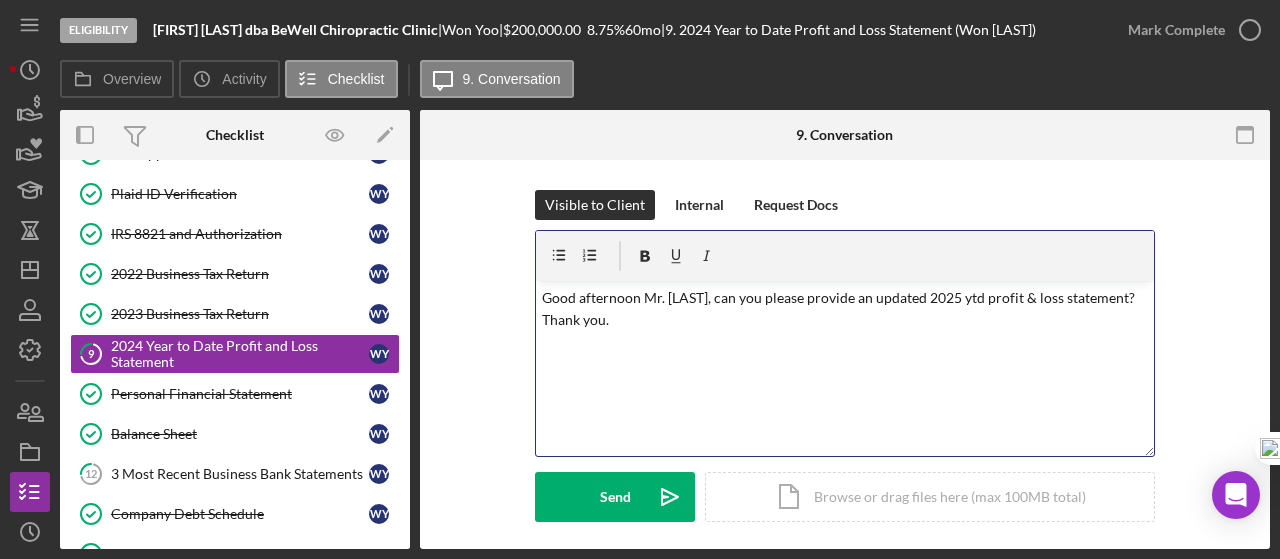 click on "Good afternoon Mr. [LAST], can you please provide an updated 2025 ytd profit & loss statement? Thank you." at bounding box center [845, 309] 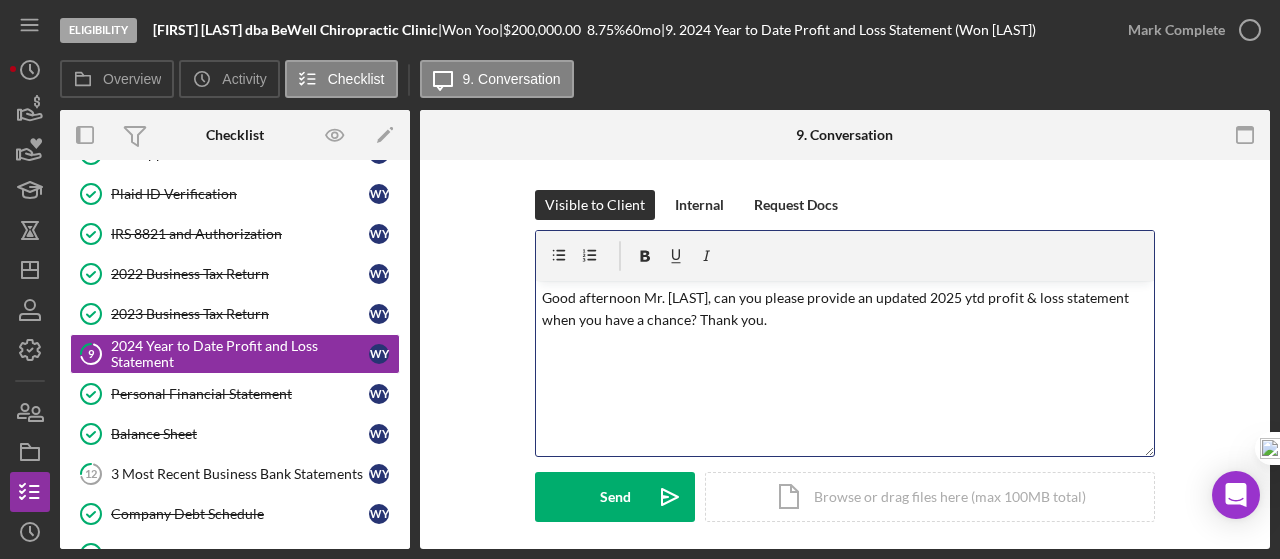 click on "v Color teal Color pink Remove color Add row above Add row below Add column before Add column after Merge cells Split cells Remove column Remove row Remove table Good afternoon Mr. [LAST], can you please provide an updated 2025 ytd profit & loss statement when you have a chance? Thank you." at bounding box center (845, 368) 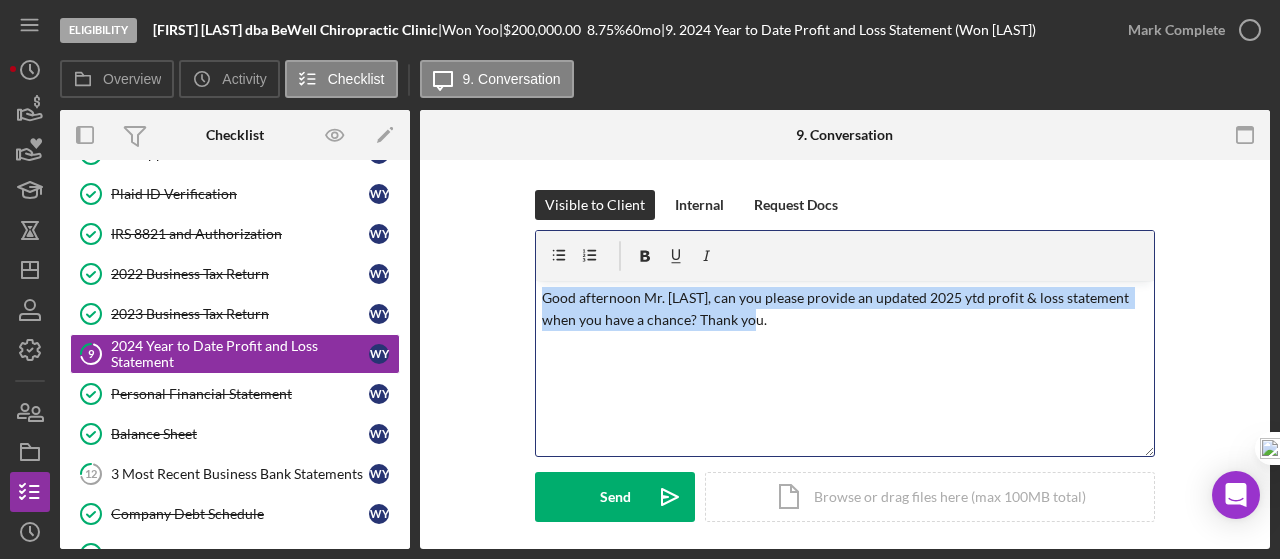 drag, startPoint x: 542, startPoint y: 297, endPoint x: 734, endPoint y: 327, distance: 194.32962 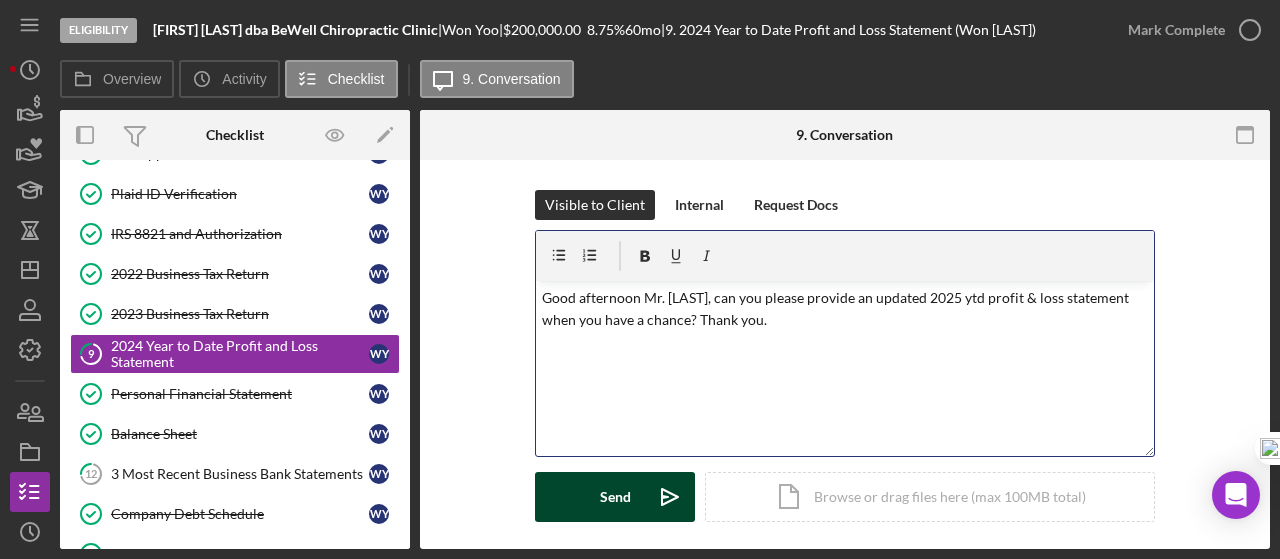 click on "Send Icon/icon-invite-send" at bounding box center (615, 497) 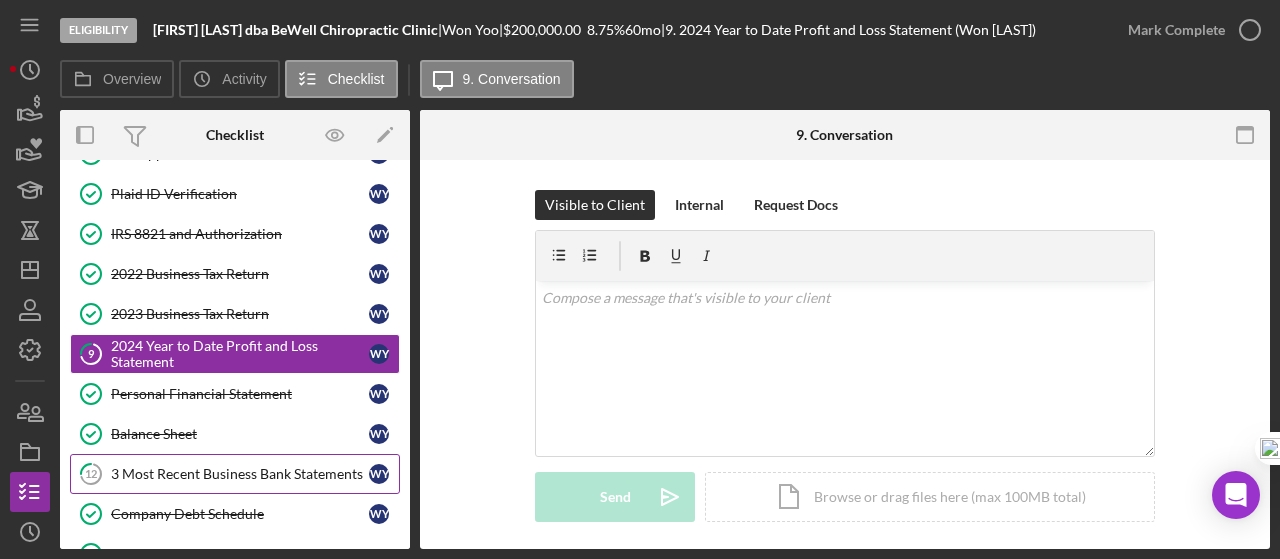 click on "3 Most Recent Business Bank Statements" at bounding box center [240, 474] 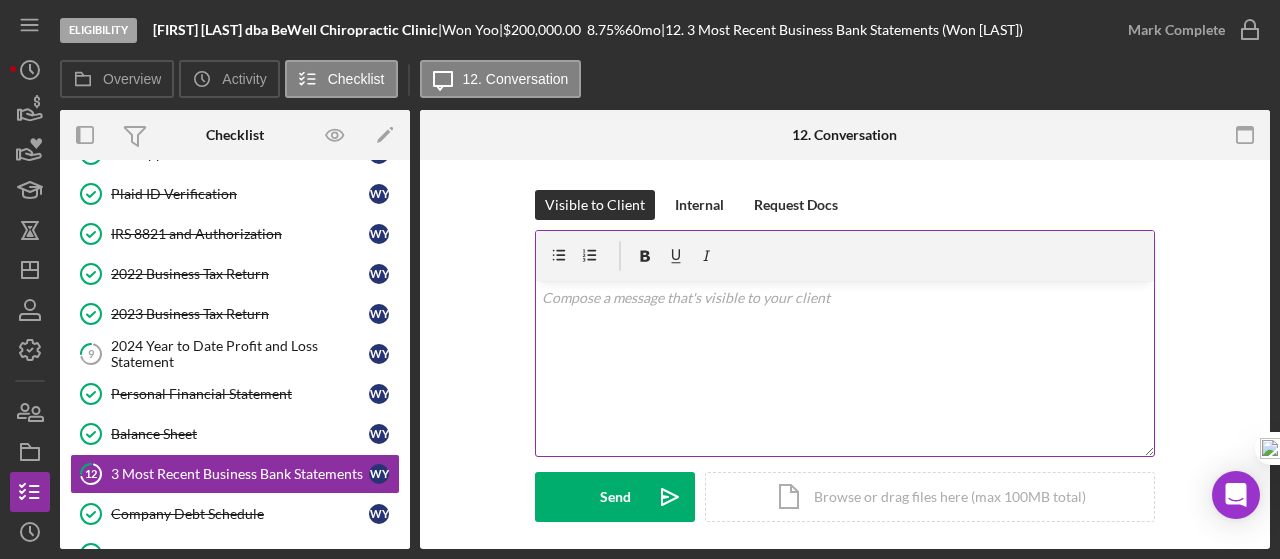 click on "v Color teal Color pink Remove color Add row above Add row below Add column before Add column after Merge cells Split cells Remove column Remove row Remove table" at bounding box center [845, 368] 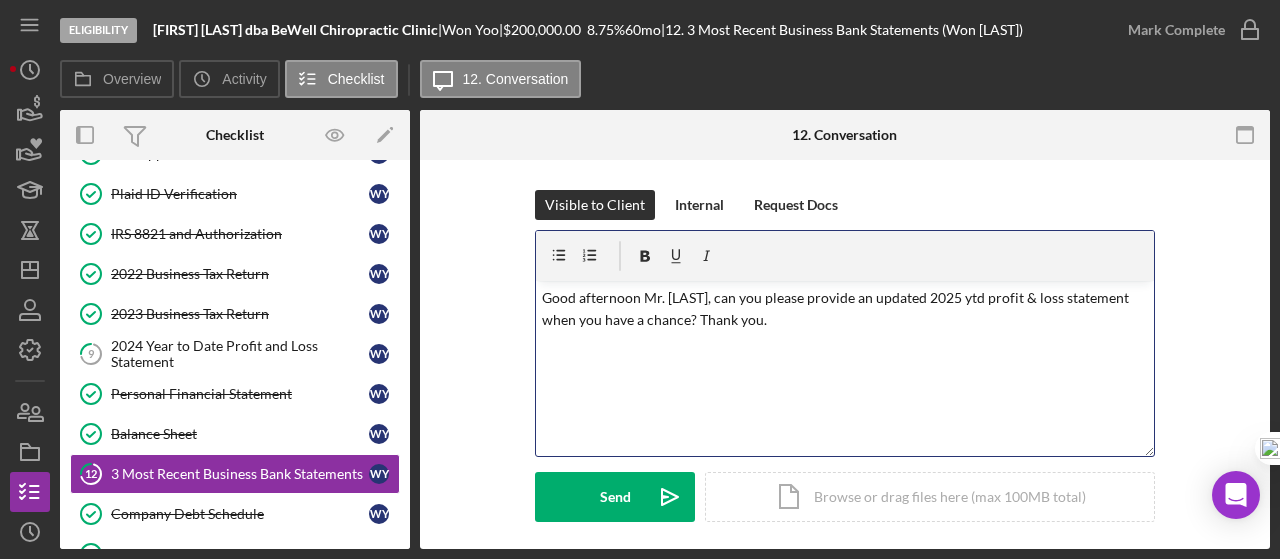 click on "Good afternoon Mr. [LAST], can you please provide an updated 2025 ytd profit & loss statement when you have a chance? Thank you." at bounding box center (845, 309) 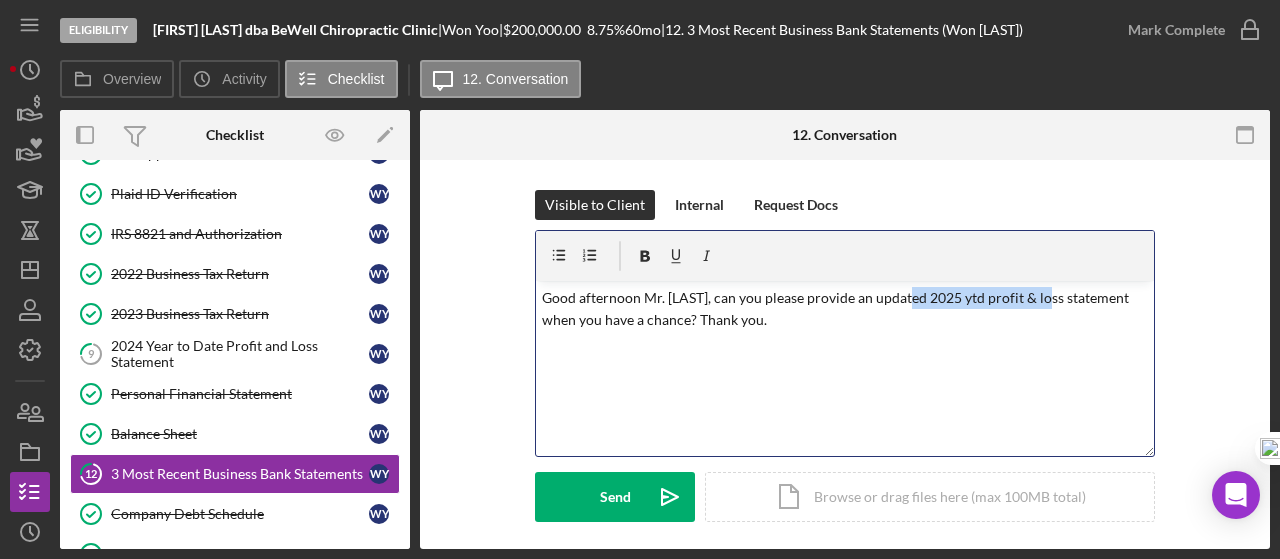 drag, startPoint x: 904, startPoint y: 297, endPoint x: 1037, endPoint y: 304, distance: 133.18408 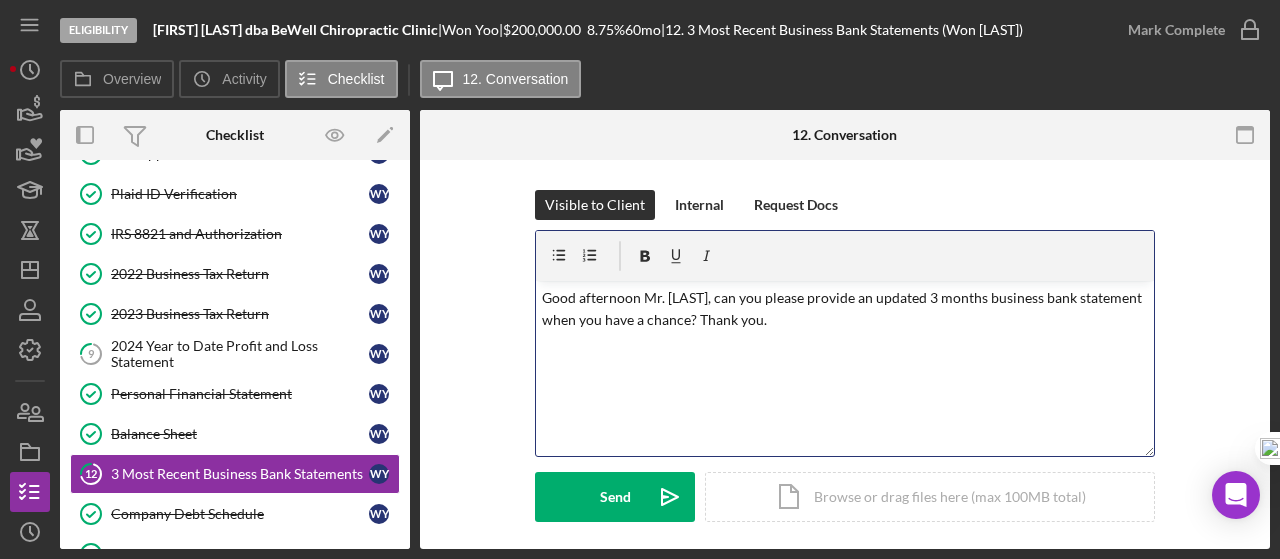 click on "v Color teal Color pink Remove color Add row above Add row below Add column before Add column after Merge cells Split cells Remove column Remove row Remove table Good afternoon Mr. [LAST], can you please provide an updated 3 months business bank statement when you have a chance? Thank you." at bounding box center (845, 368) 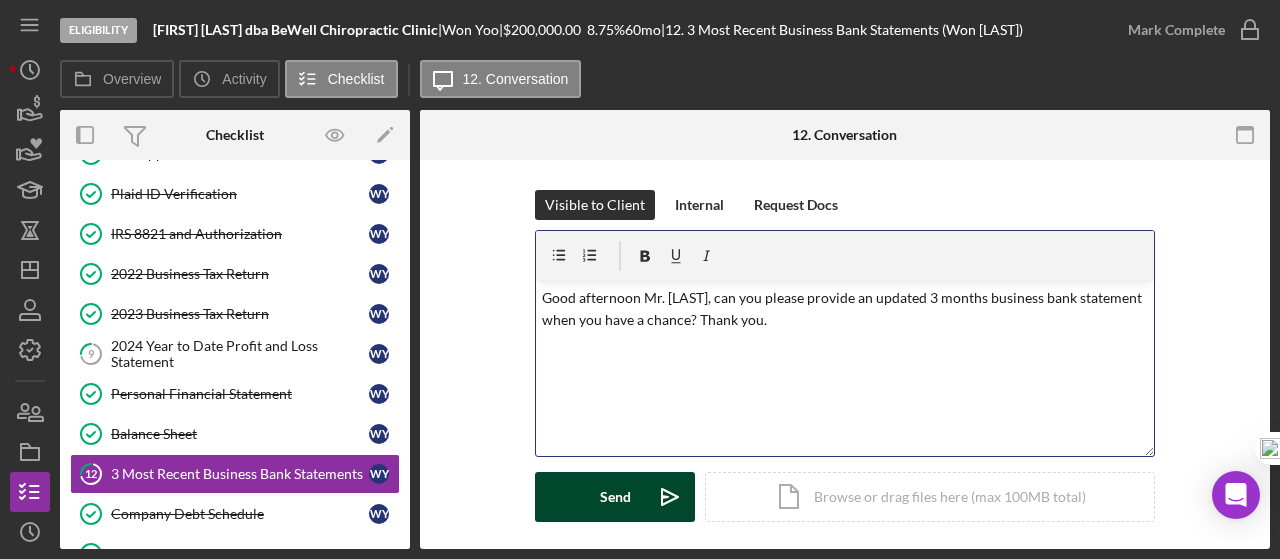 click on "Send" at bounding box center (615, 497) 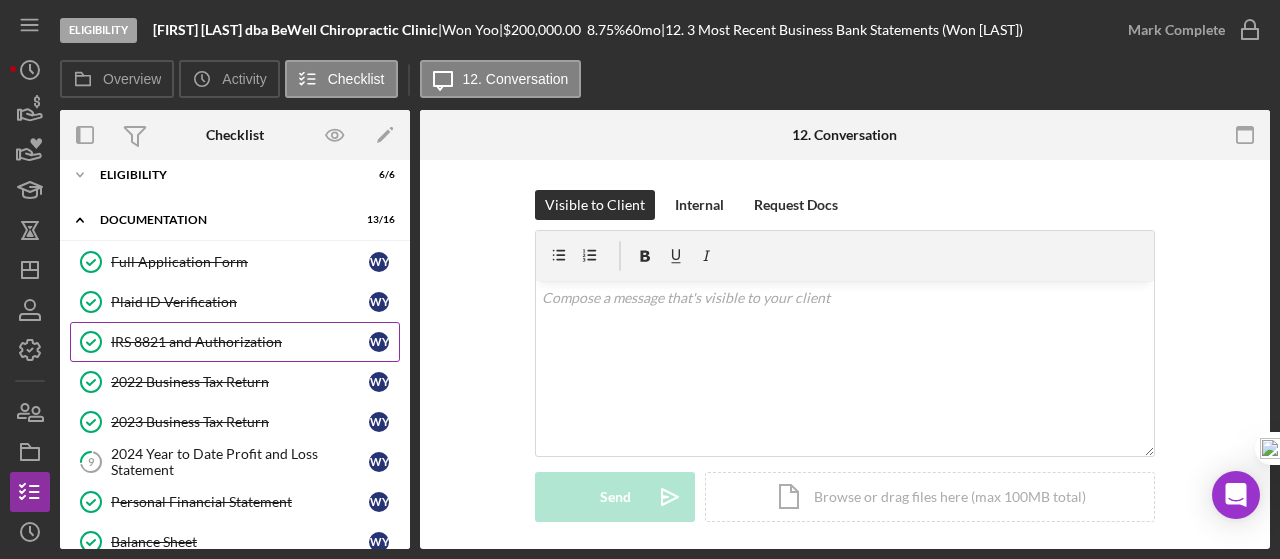 scroll, scrollTop: 0, scrollLeft: 0, axis: both 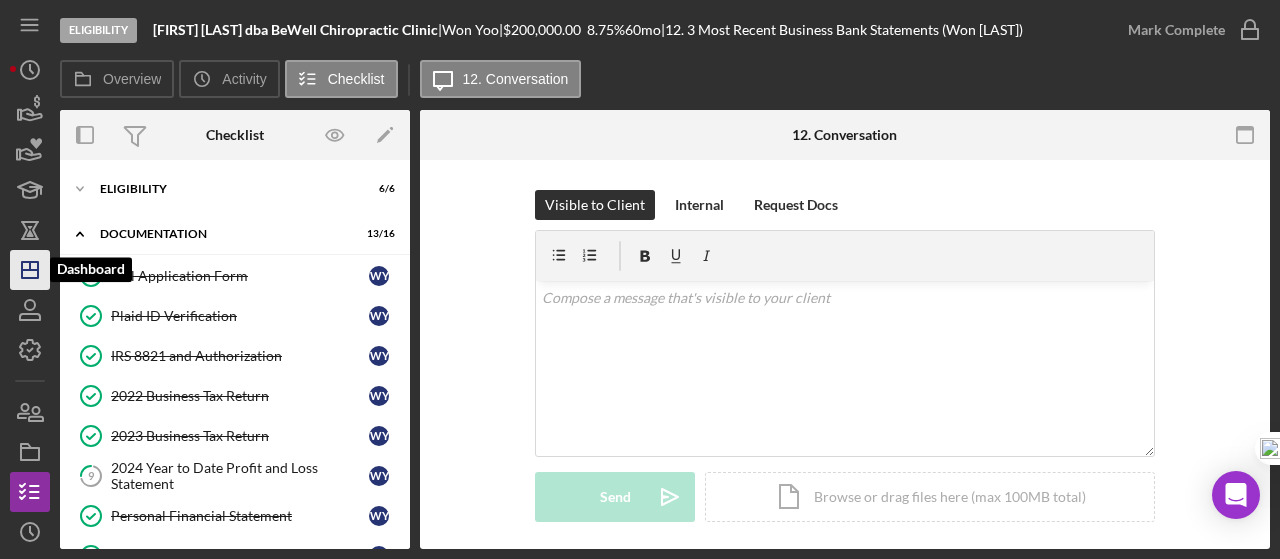 click on "Icon/Dashboard" 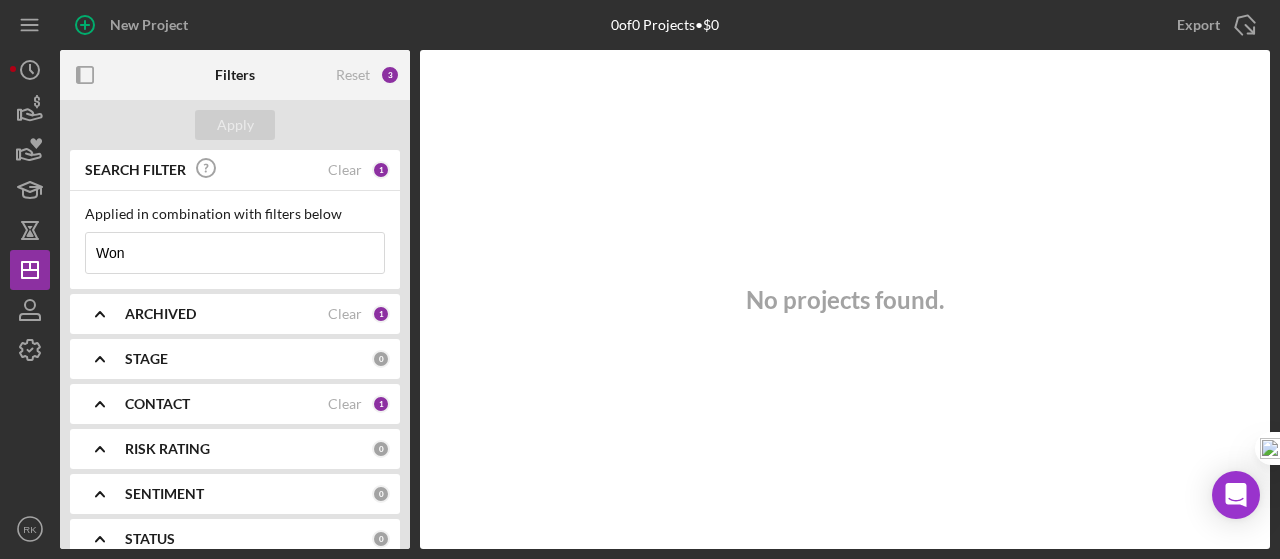 type 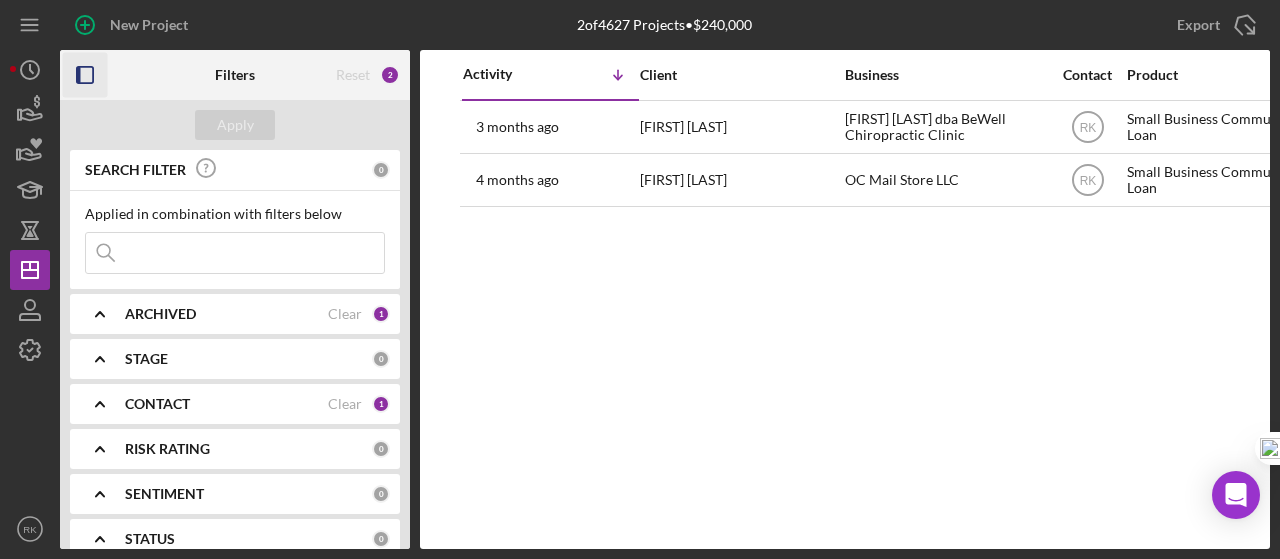 click 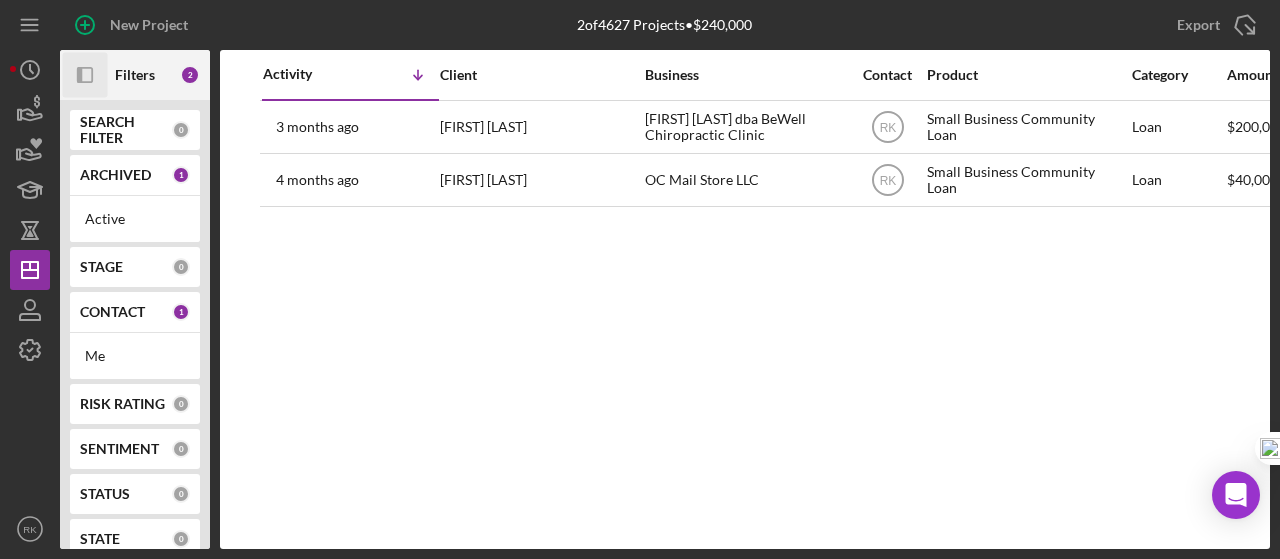 click on "Icon/Panel Side Expand" 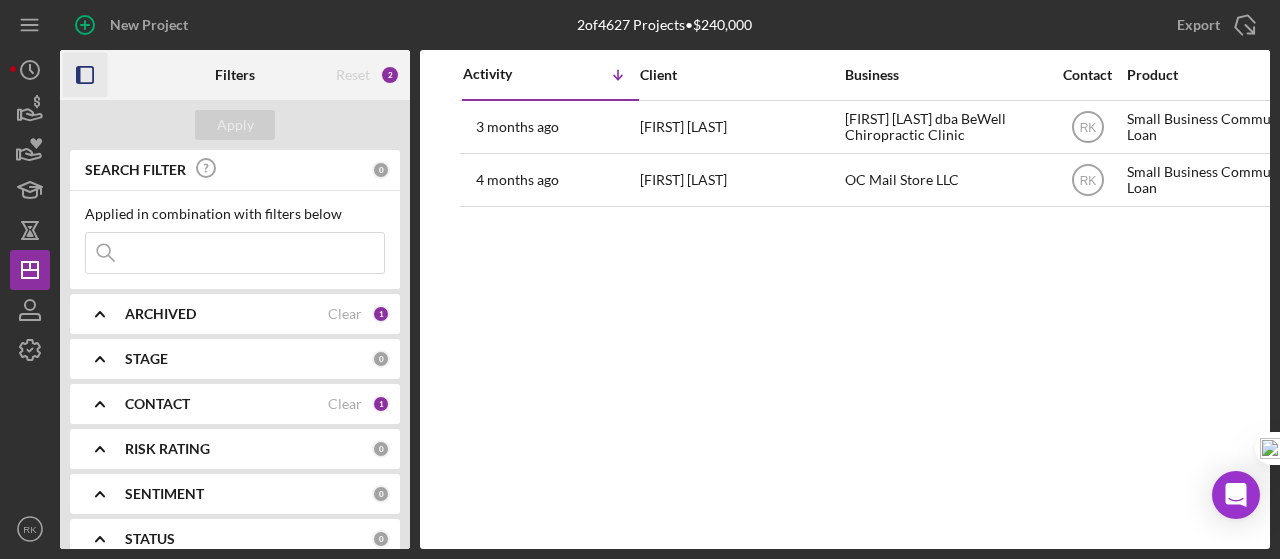 click at bounding box center (235, 253) 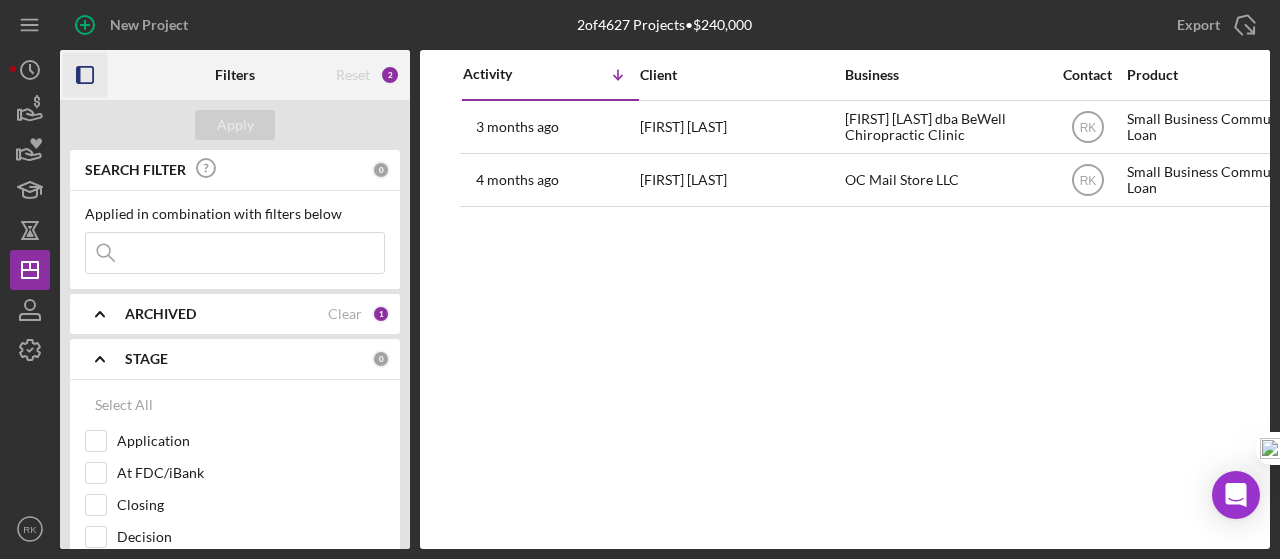 click on "STAGE" at bounding box center (146, 359) 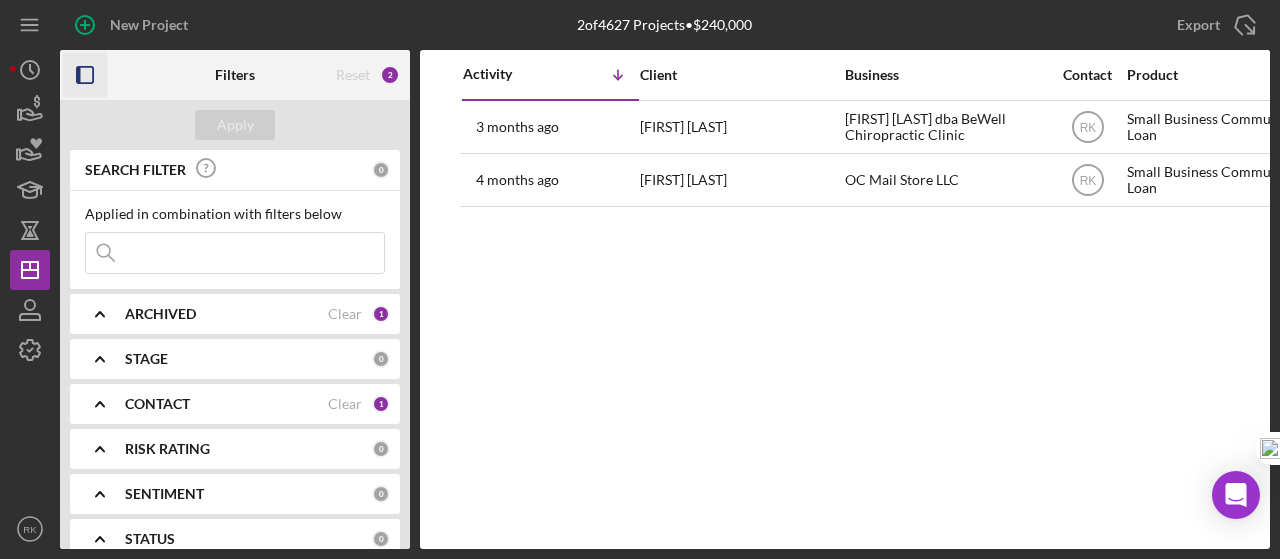 click on "CONTACT" at bounding box center [157, 404] 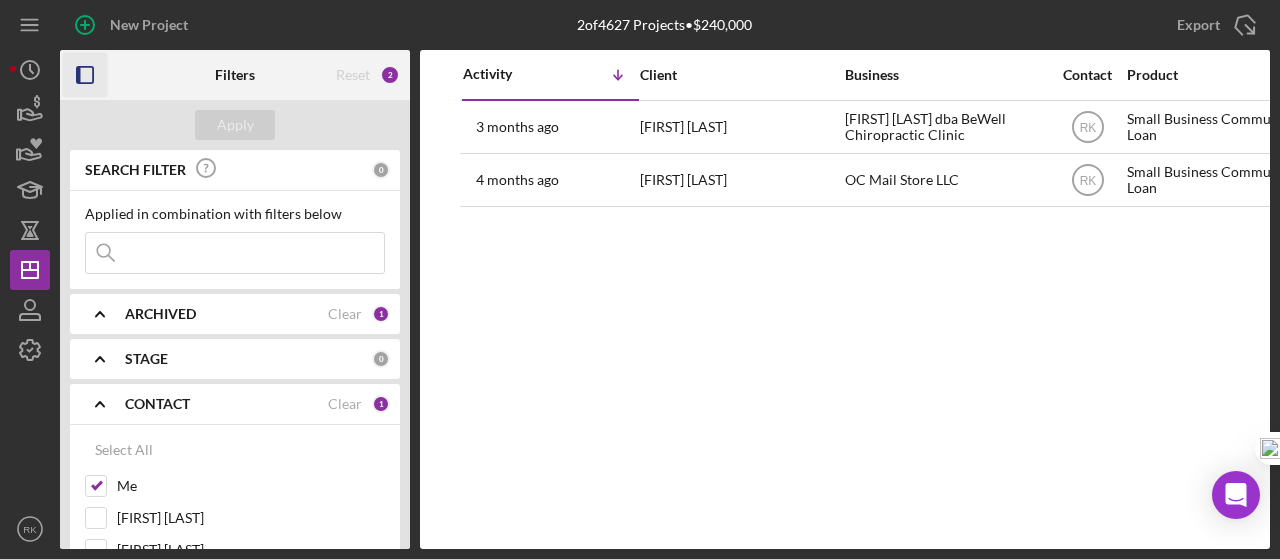 click on "CONTACT" at bounding box center (157, 404) 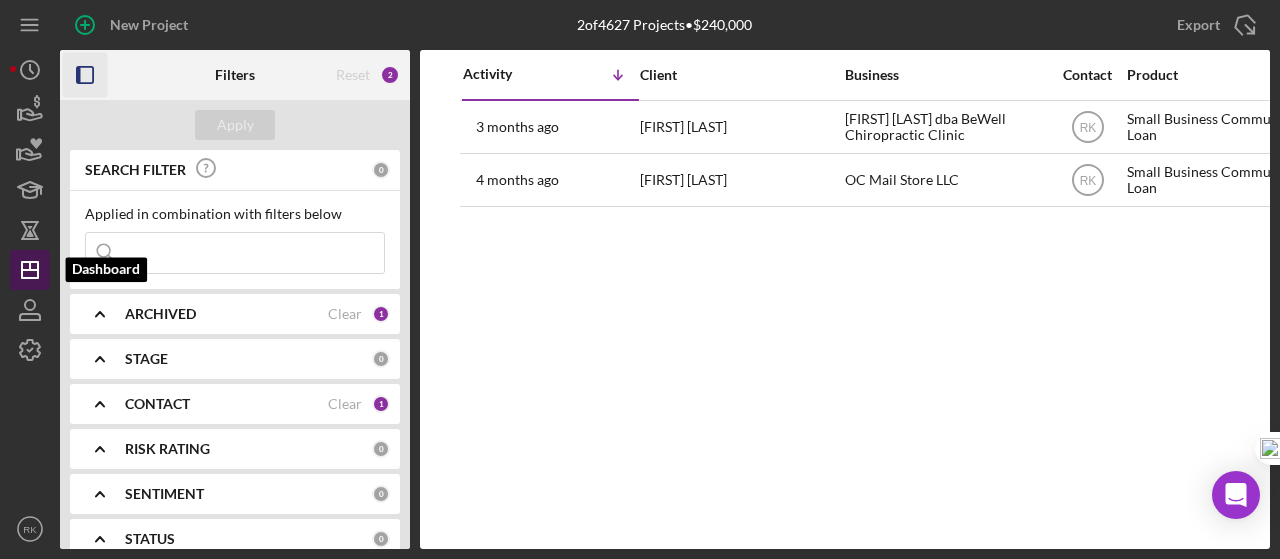 click on "Icon/Dashboard" 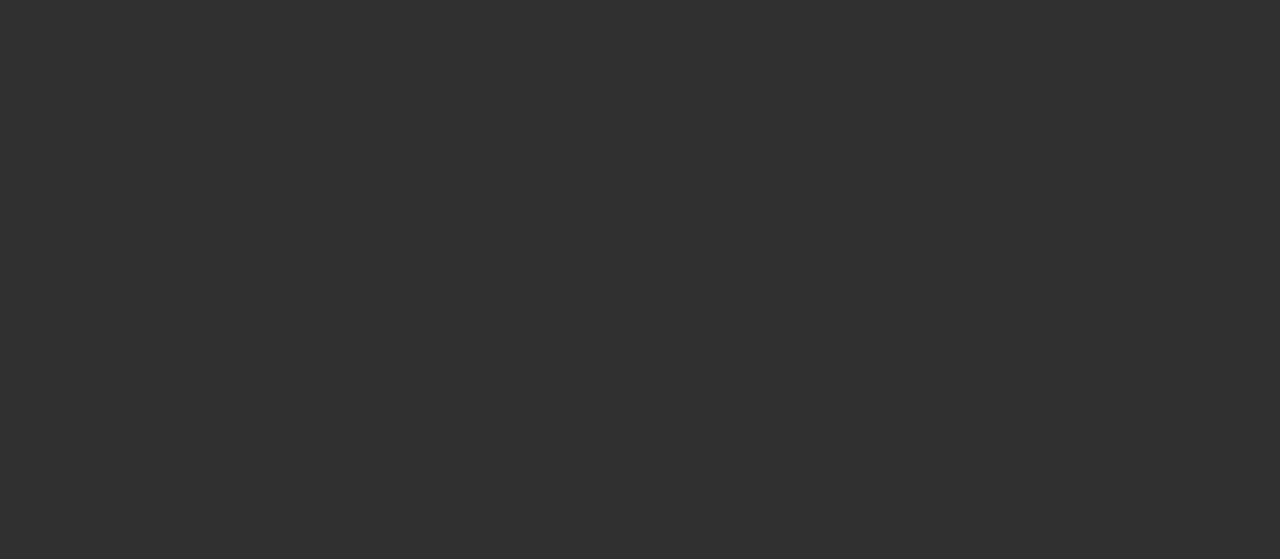 scroll, scrollTop: 0, scrollLeft: 0, axis: both 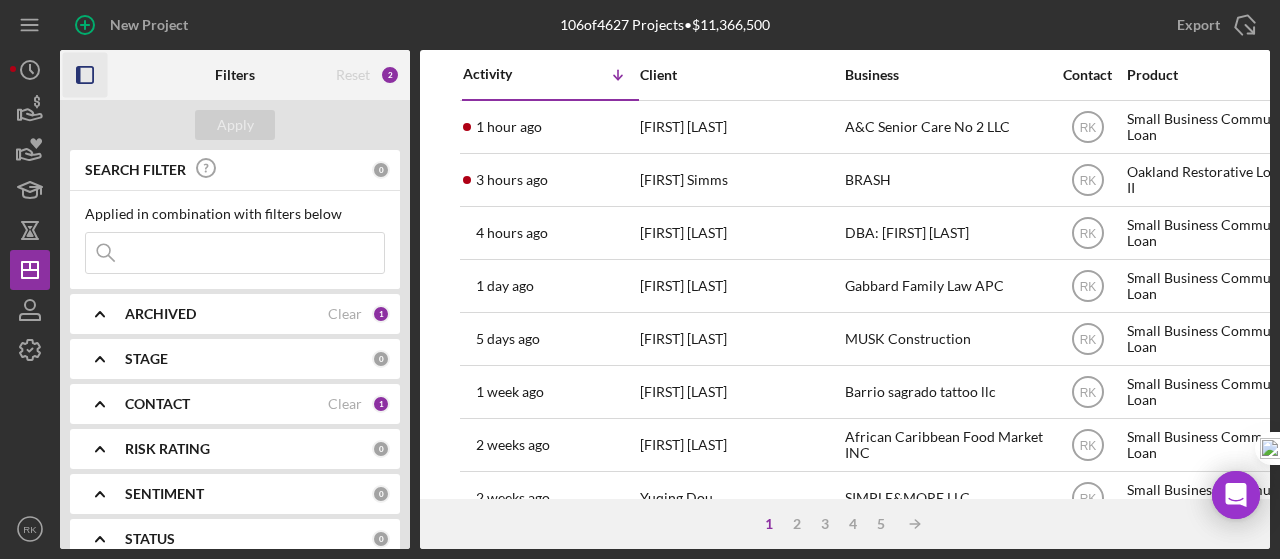 click 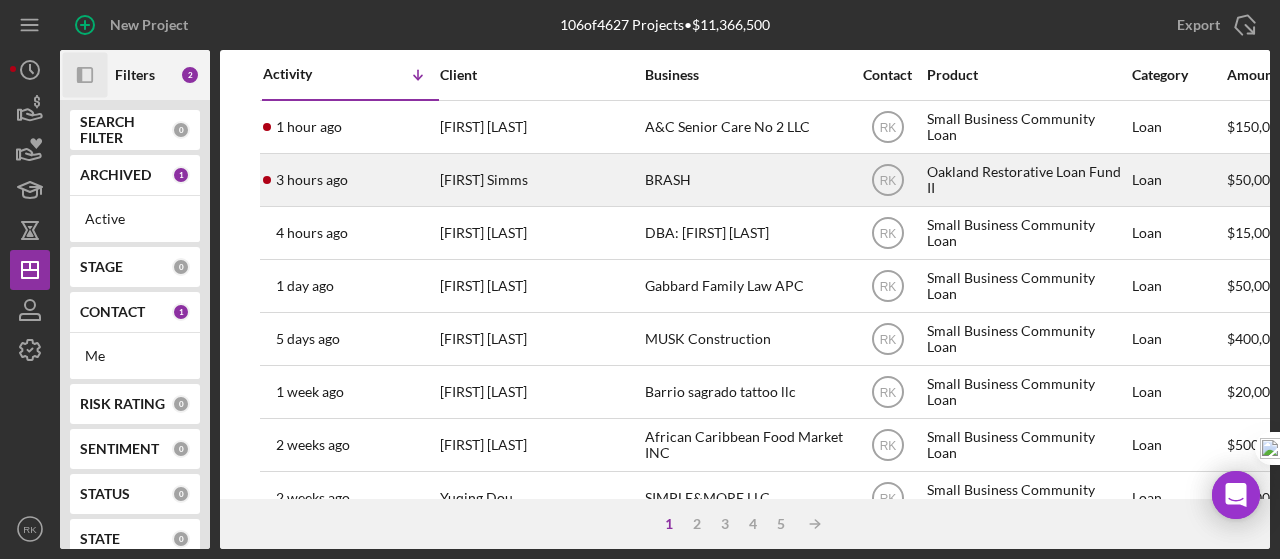 click on "[FIRST] Simms" at bounding box center [540, 180] 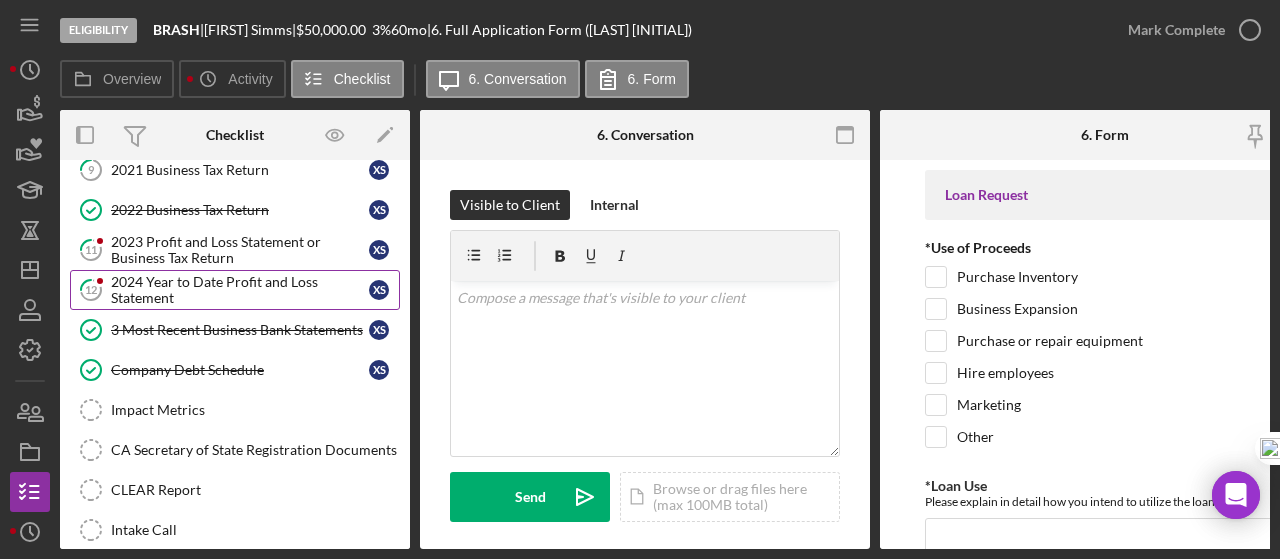 scroll, scrollTop: 0, scrollLeft: 0, axis: both 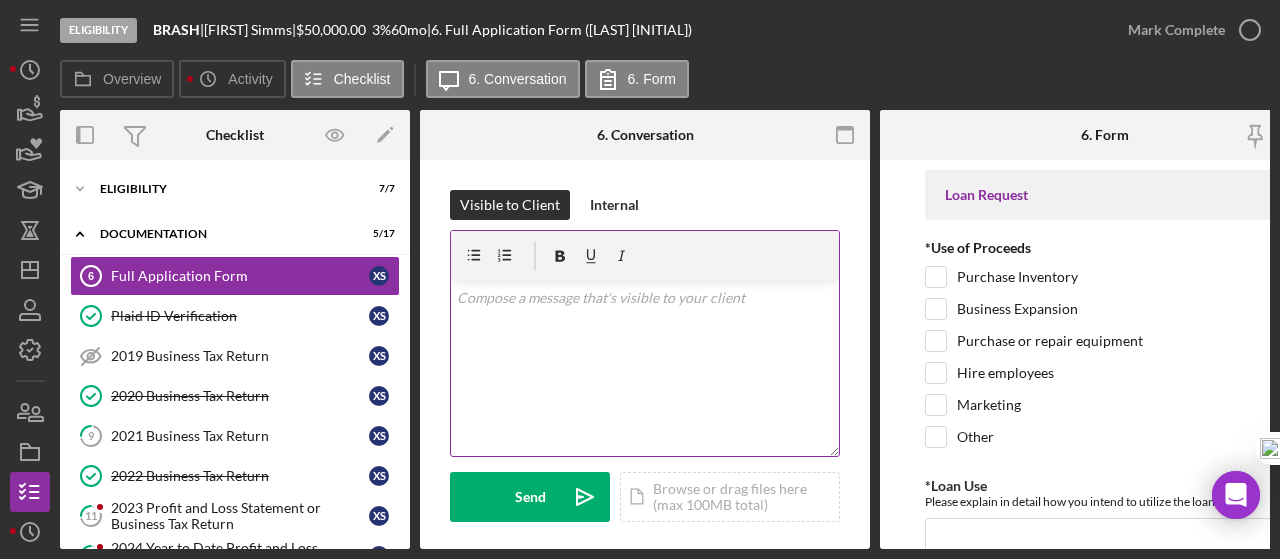 click on "v Color teal Color pink Remove color Add row above Add row below Add column before Add column after Merge cells Split cells Remove column Remove row Remove table" at bounding box center [645, 368] 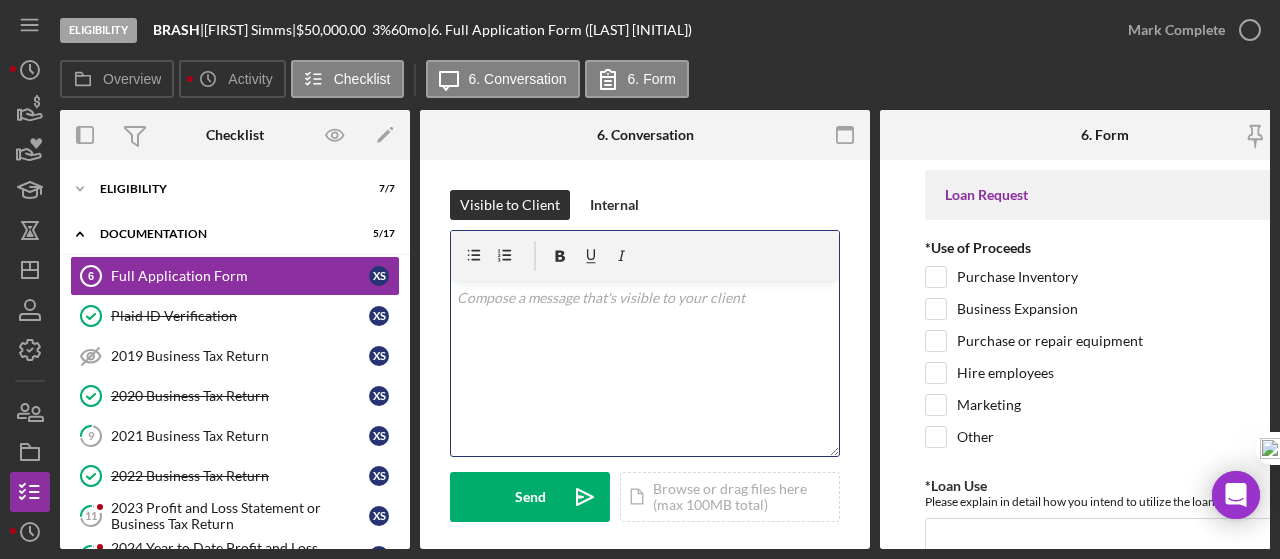 type 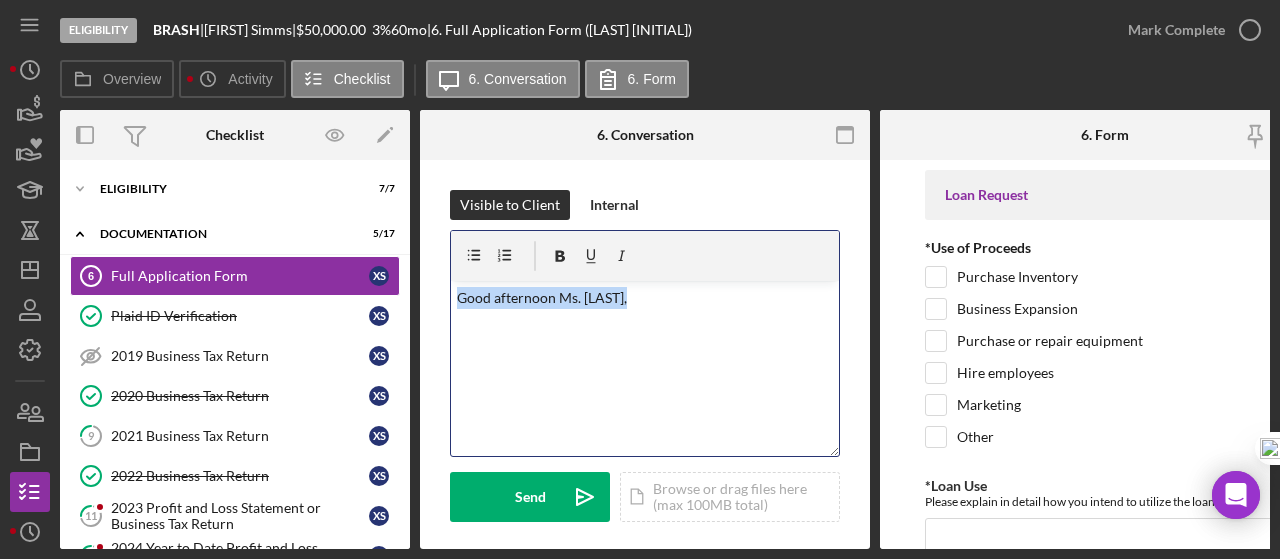 drag, startPoint x: 646, startPoint y: 302, endPoint x: 468, endPoint y: 297, distance: 178.0702 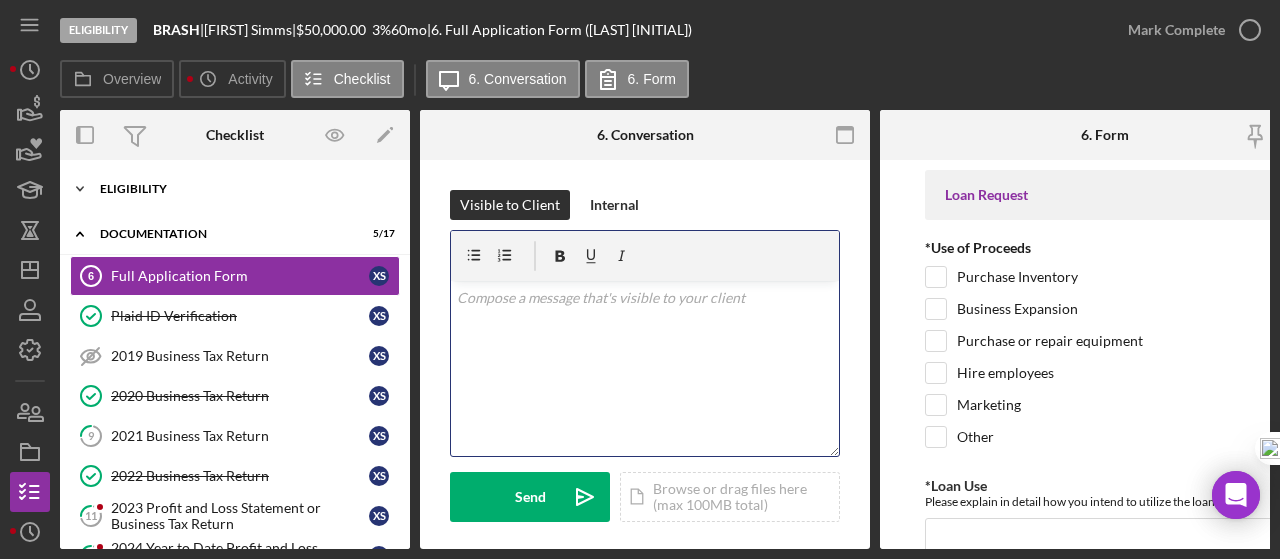 click on "Icon/Expander Eligibility 7 / 7" at bounding box center (235, 189) 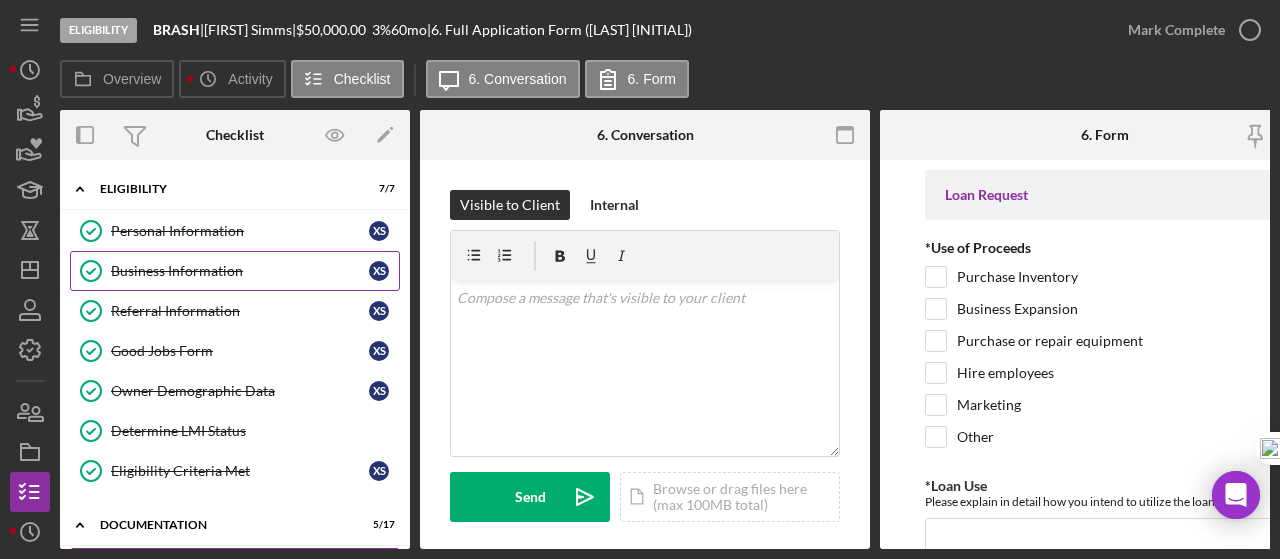 click on "Business Information" at bounding box center (240, 271) 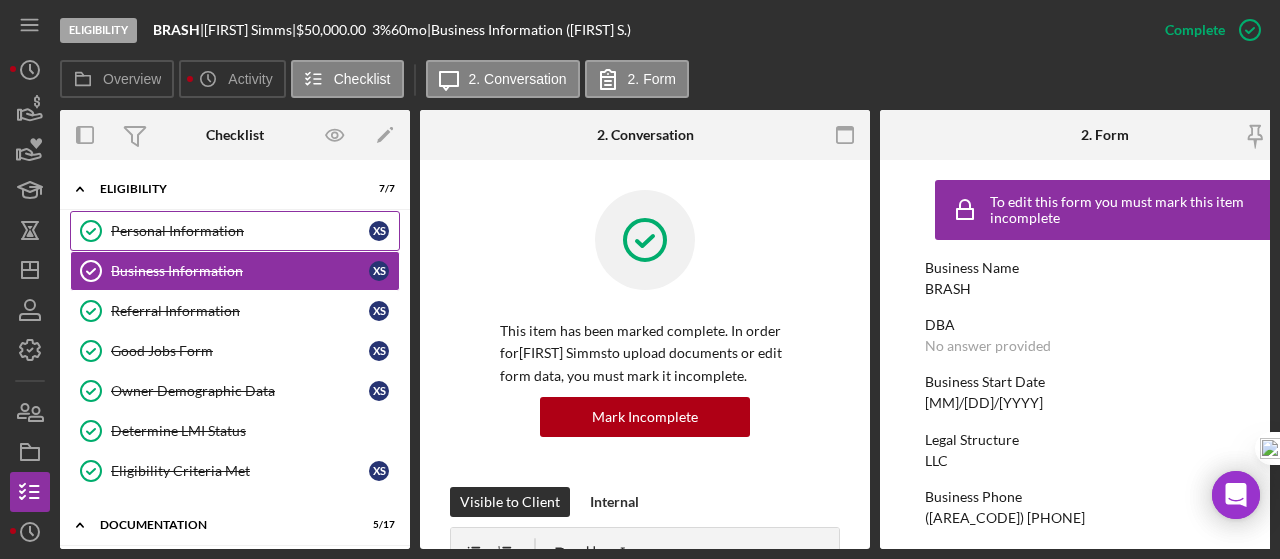 click on "Personal Information" at bounding box center [240, 231] 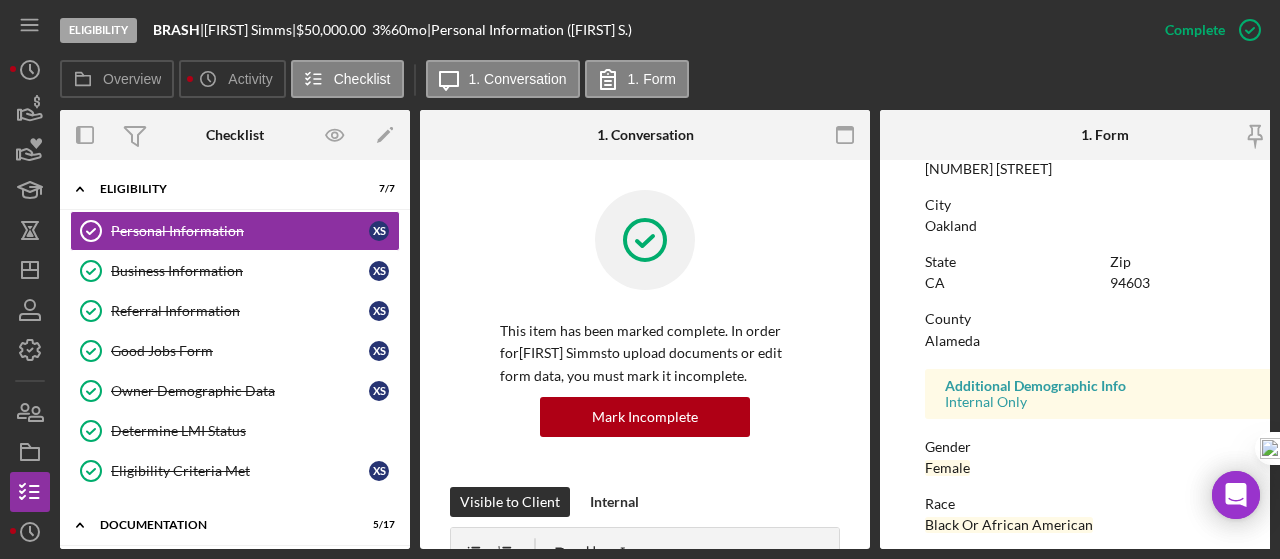 scroll, scrollTop: 166, scrollLeft: 0, axis: vertical 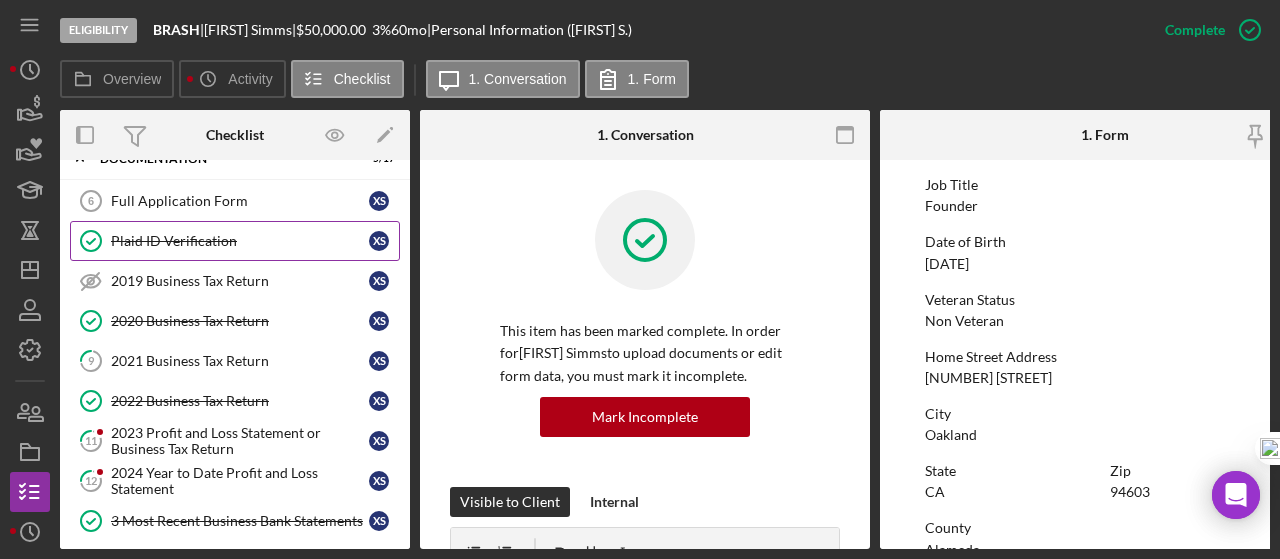 drag, startPoint x: 161, startPoint y: 202, endPoint x: 254, endPoint y: 245, distance: 102.45975 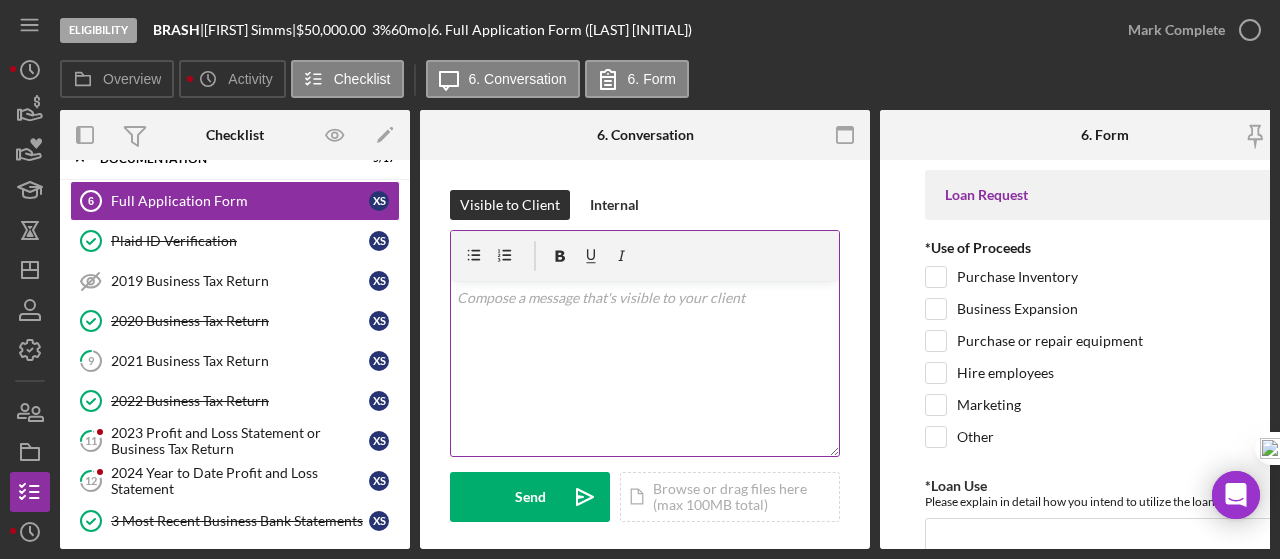 click on "v Color teal Color pink Remove color Add row above Add row below Add column before Add column after Merge cells Split cells Remove column Remove row Remove table" at bounding box center [645, 368] 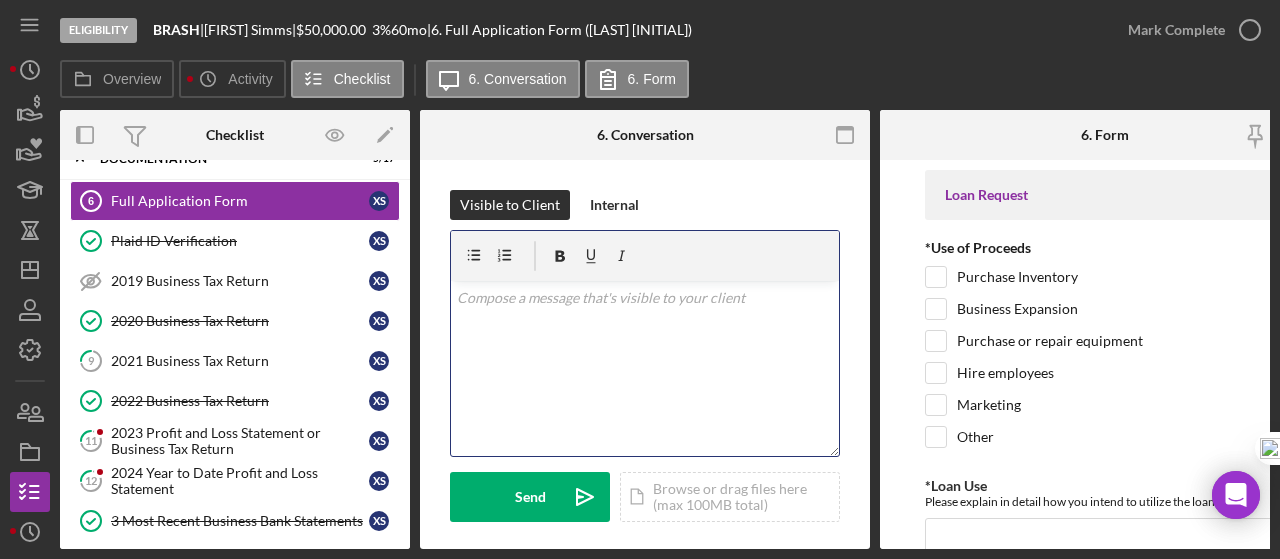 paste 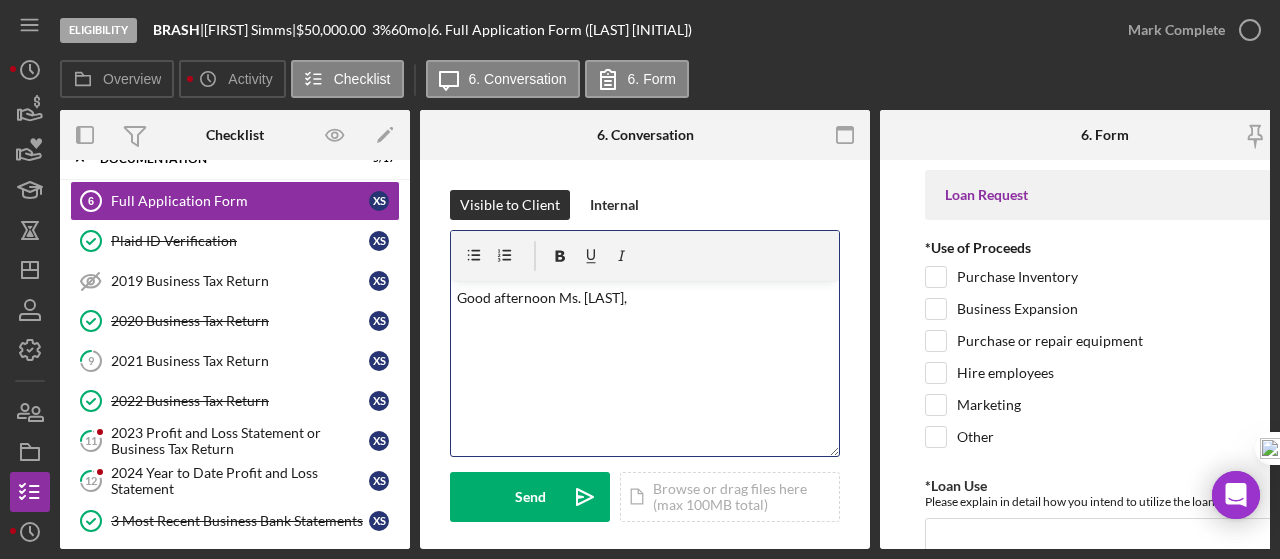 type 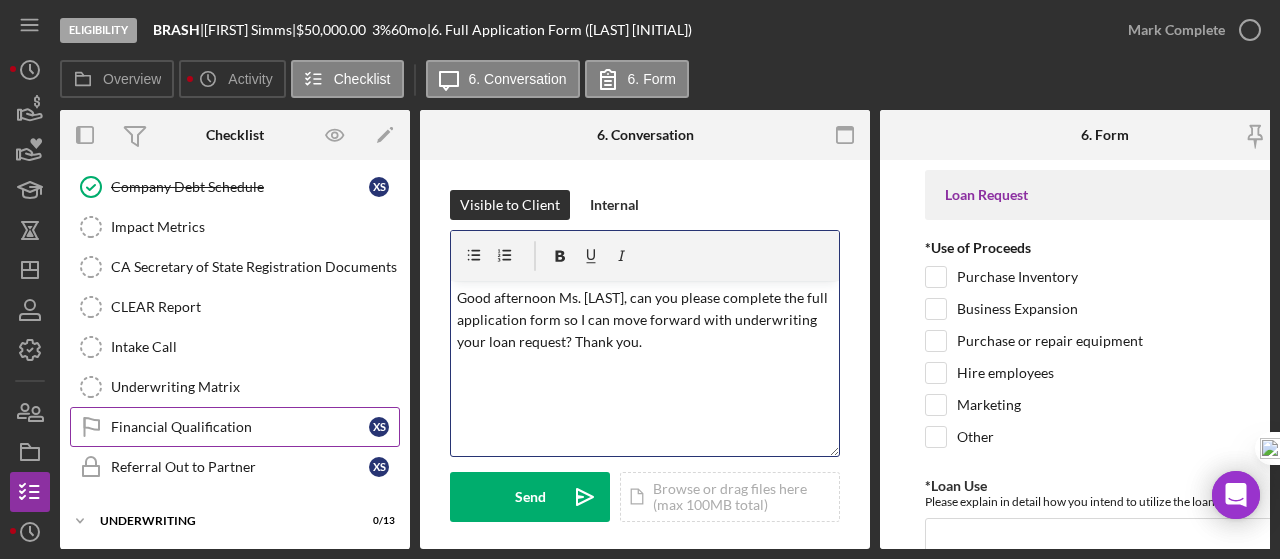 scroll, scrollTop: 777, scrollLeft: 0, axis: vertical 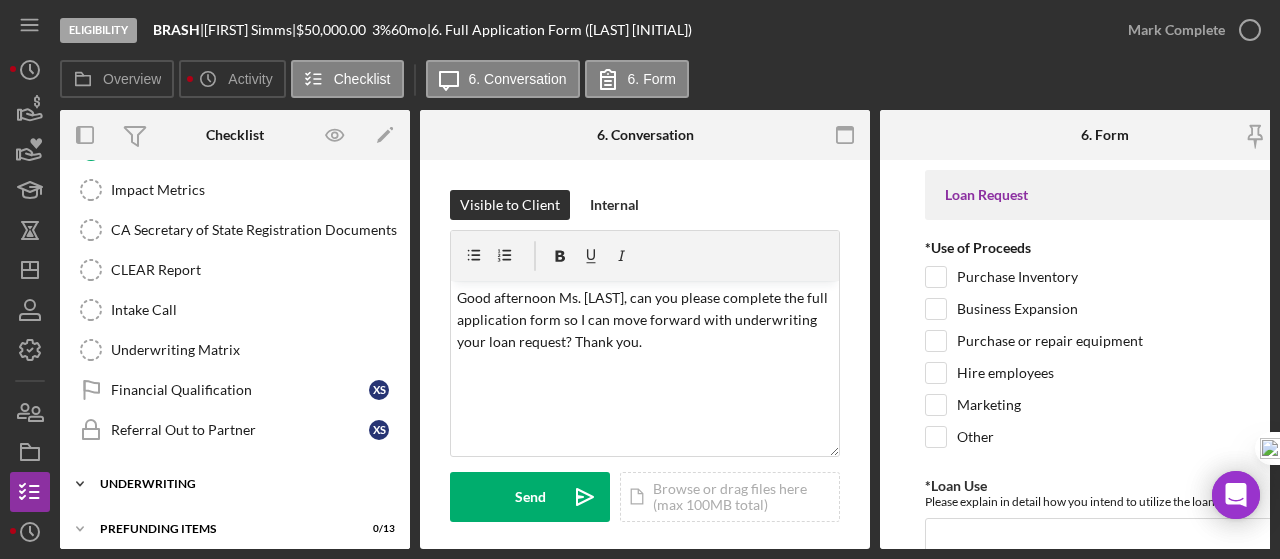 drag, startPoint x: 180, startPoint y: 457, endPoint x: 192, endPoint y: 462, distance: 13 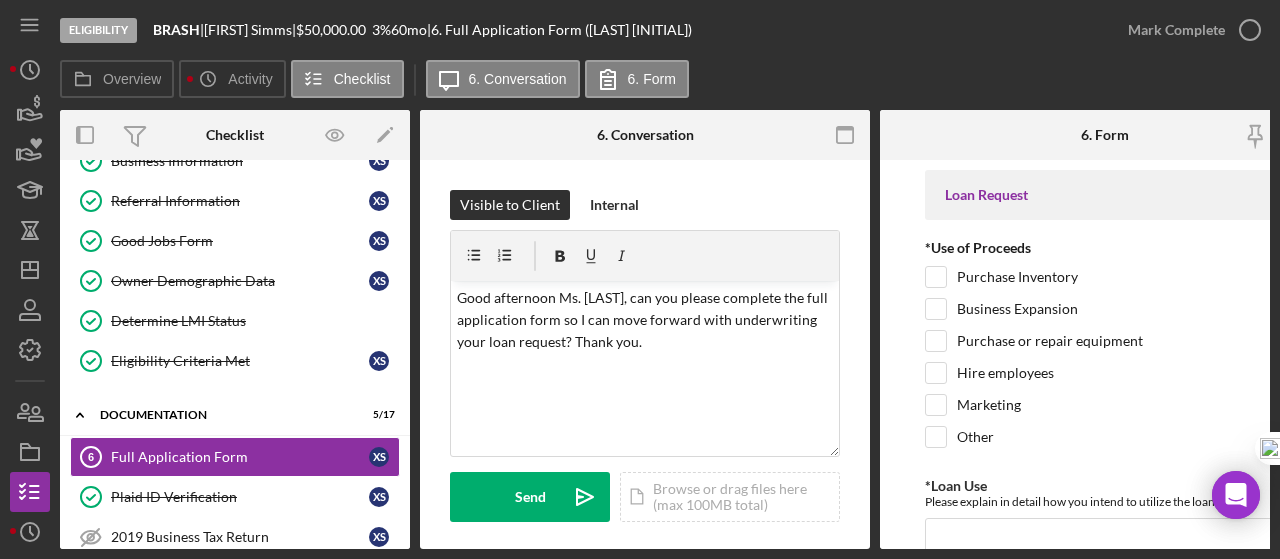scroll, scrollTop: 0, scrollLeft: 0, axis: both 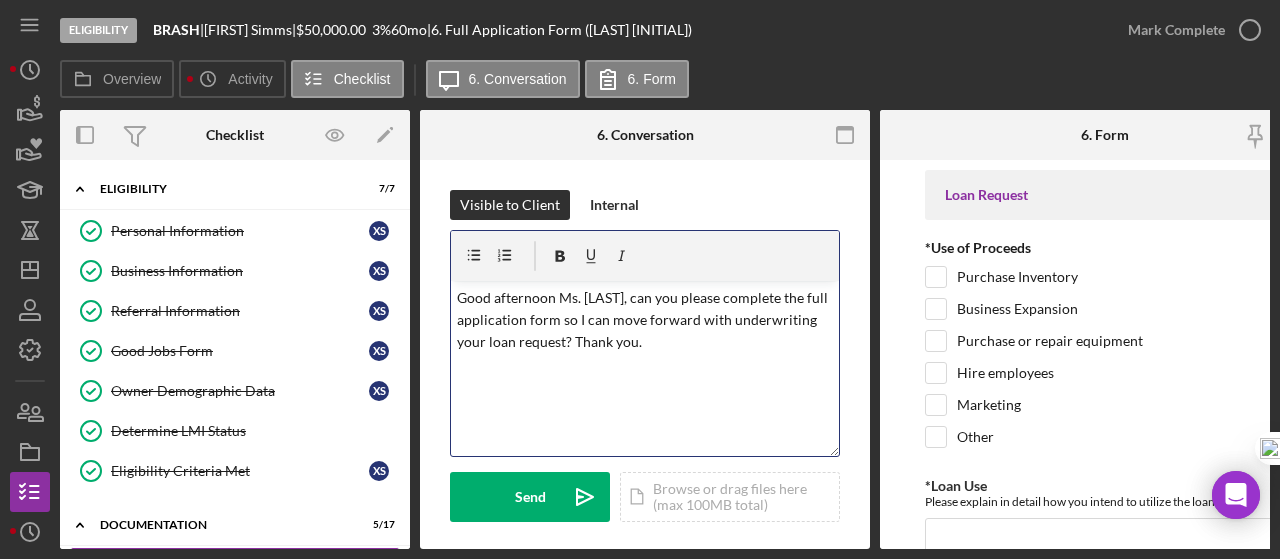 click on "Good afternoon Ms. Simms, can you please complete the full application form so I can move forward with underwriting your loan request? Thank you." at bounding box center [645, 320] 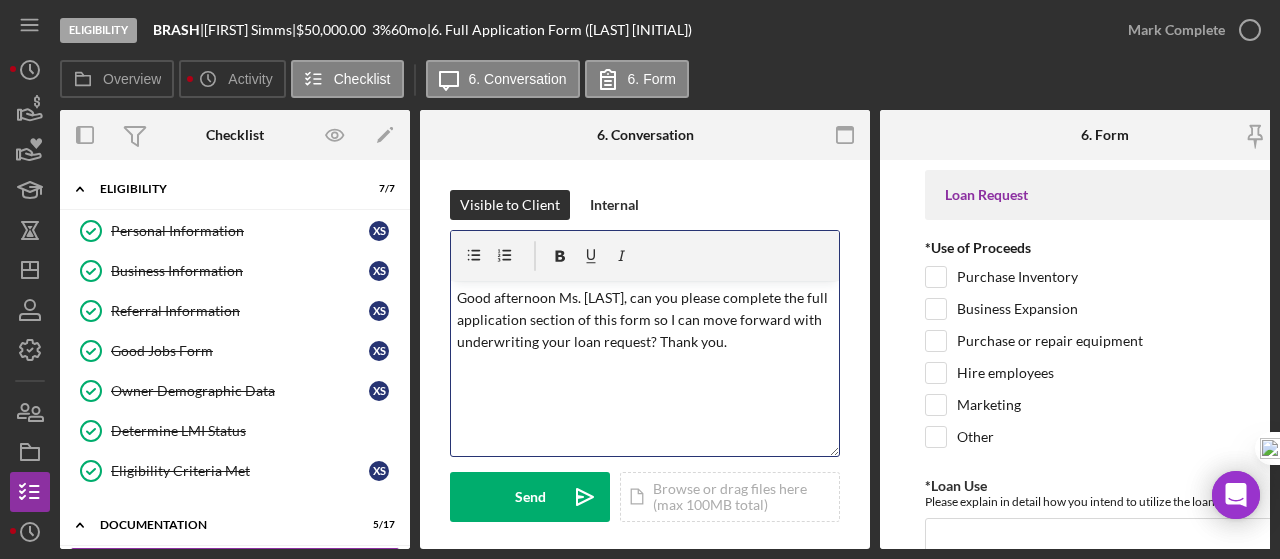 click on "v Color teal Color pink Remove color Add row above Add row below Add column before Add column after Merge cells Split cells Remove column Remove row Remove table Good afternoon Ms. Simms, can you please complete the full application section of this form so I can move forward with underwriting your loan request? Thank you." at bounding box center [645, 368] 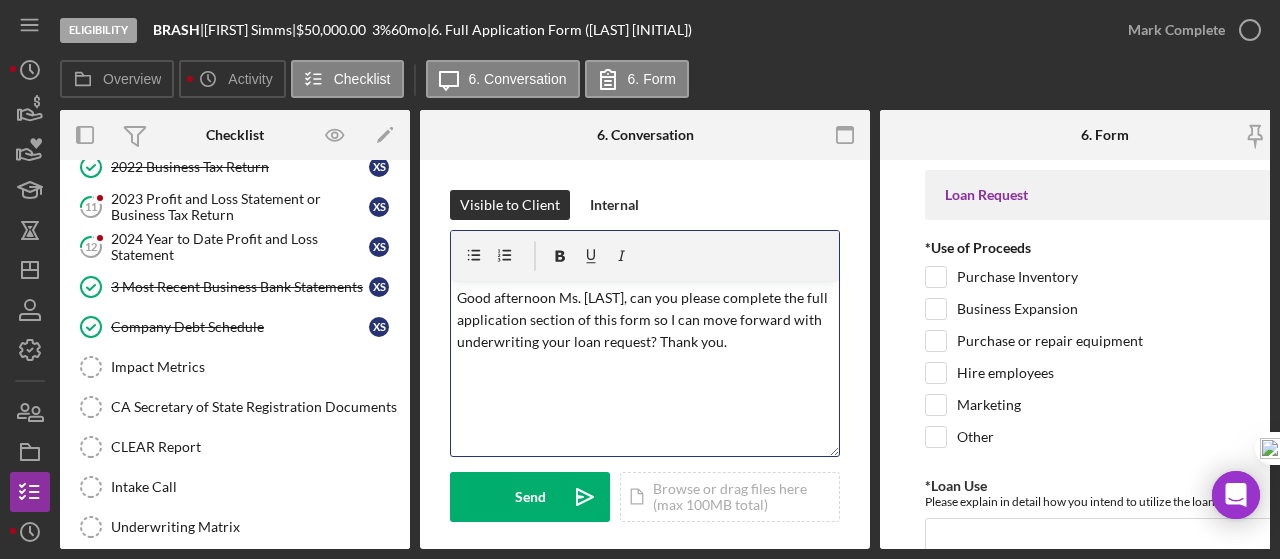 scroll, scrollTop: 233, scrollLeft: 0, axis: vertical 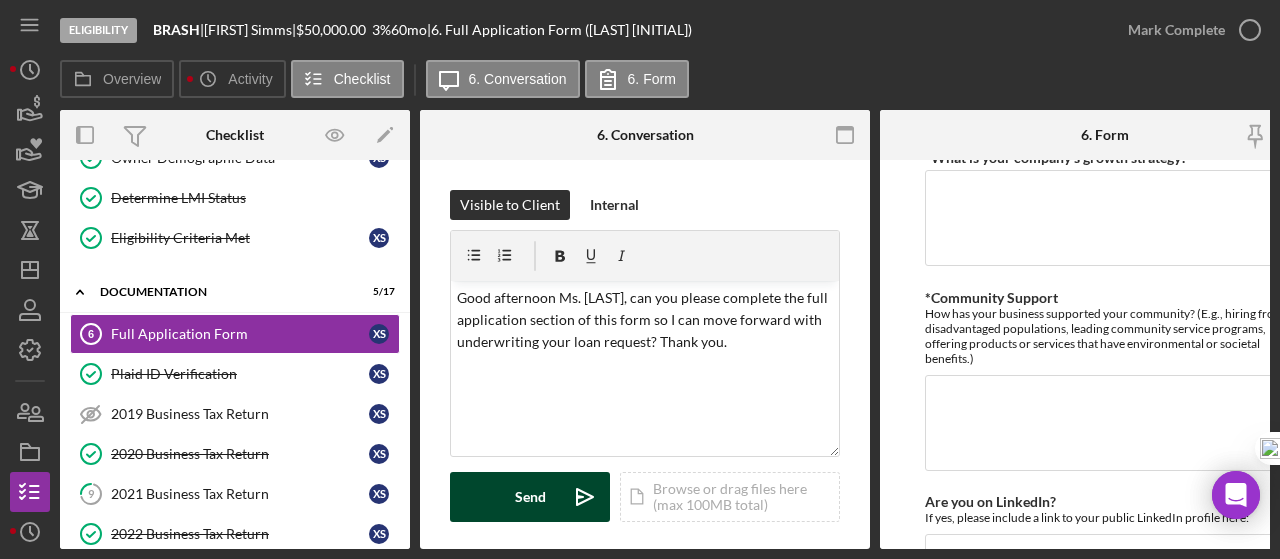 click on "Send" at bounding box center (530, 497) 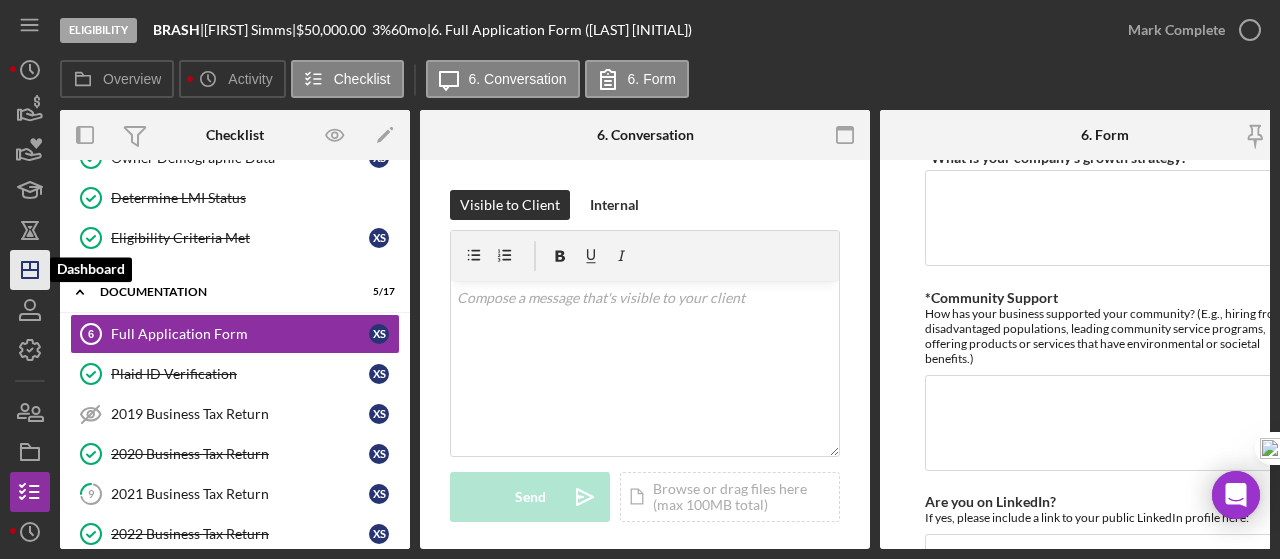 click 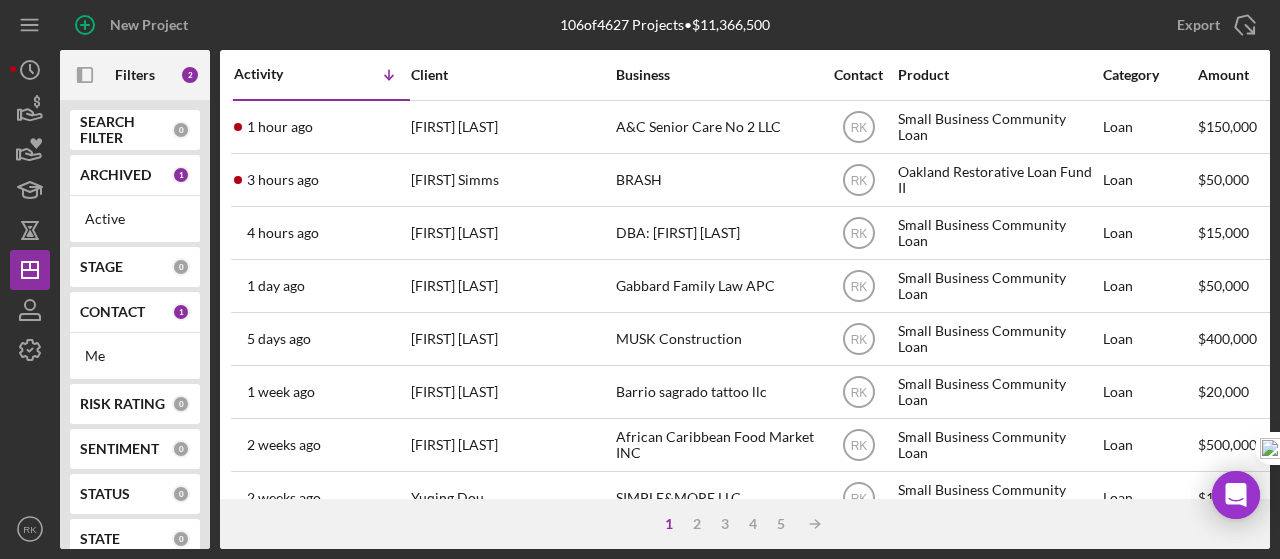 scroll, scrollTop: 0, scrollLeft: 0, axis: both 